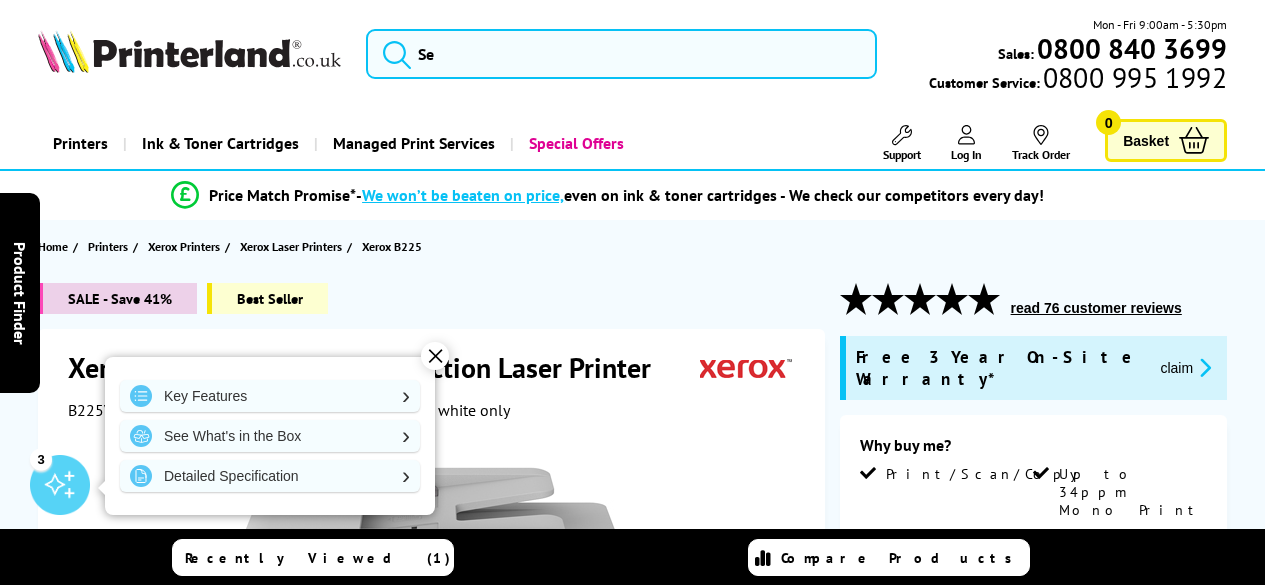 scroll, scrollTop: 0, scrollLeft: 0, axis: both 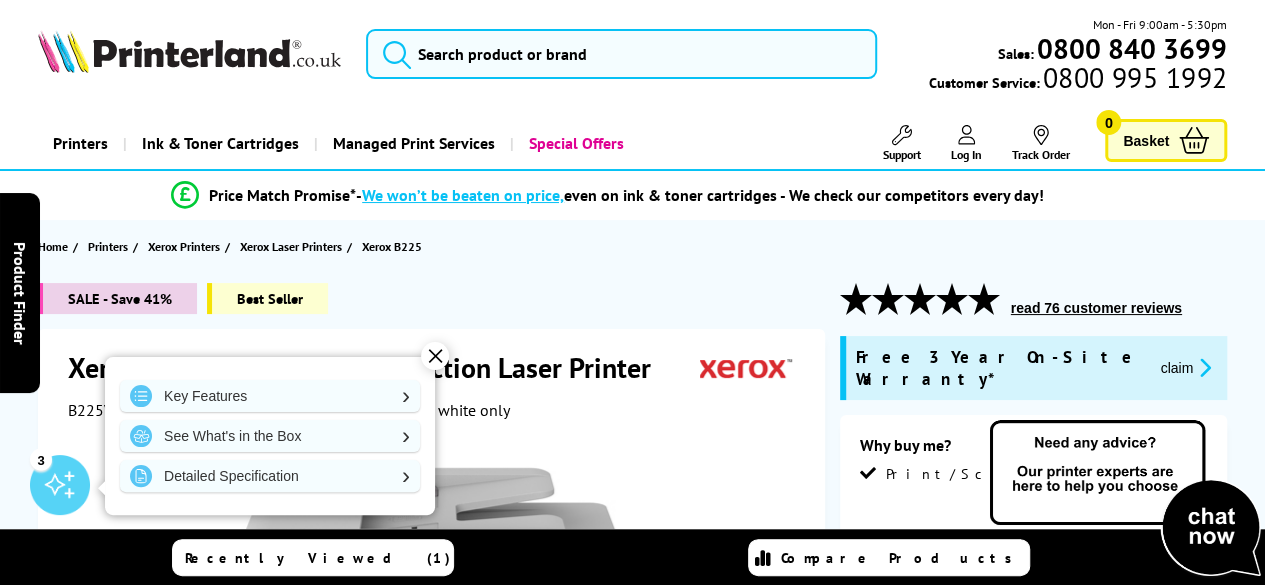 click on "✕" at bounding box center [435, 356] 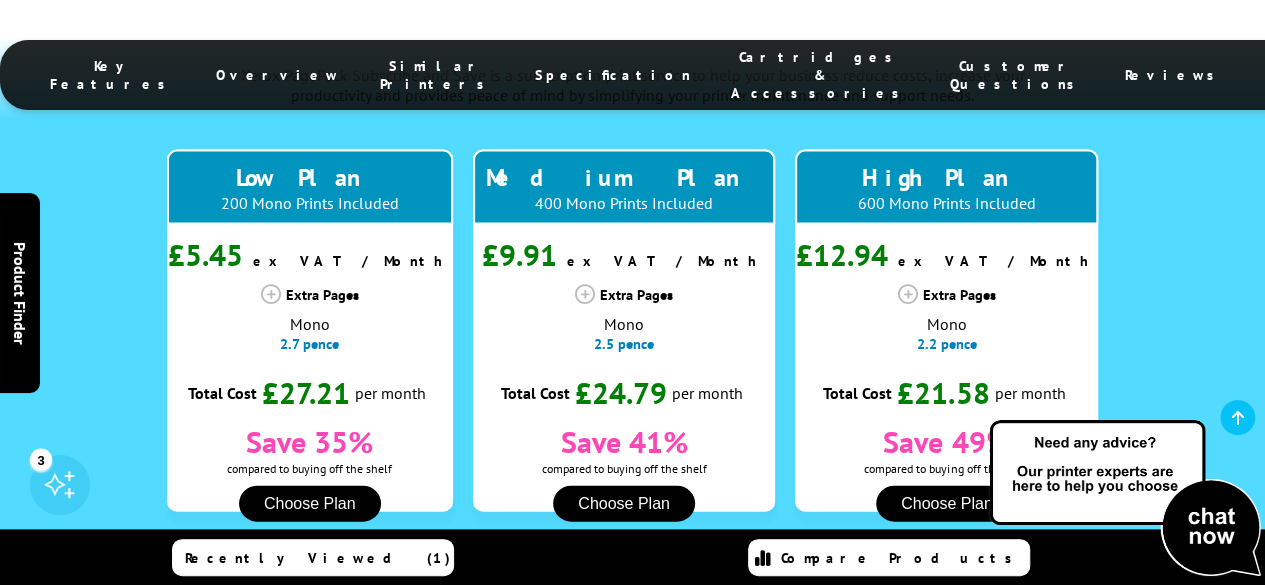 scroll, scrollTop: 0, scrollLeft: 0, axis: both 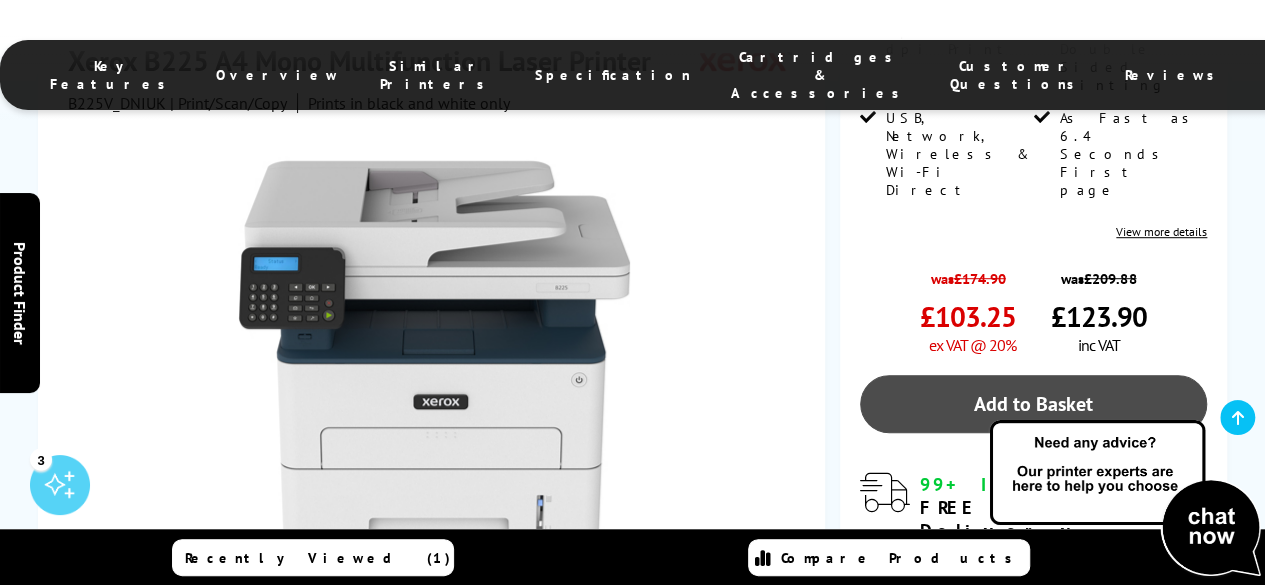 click on "Add to Basket" at bounding box center (1033, 404) 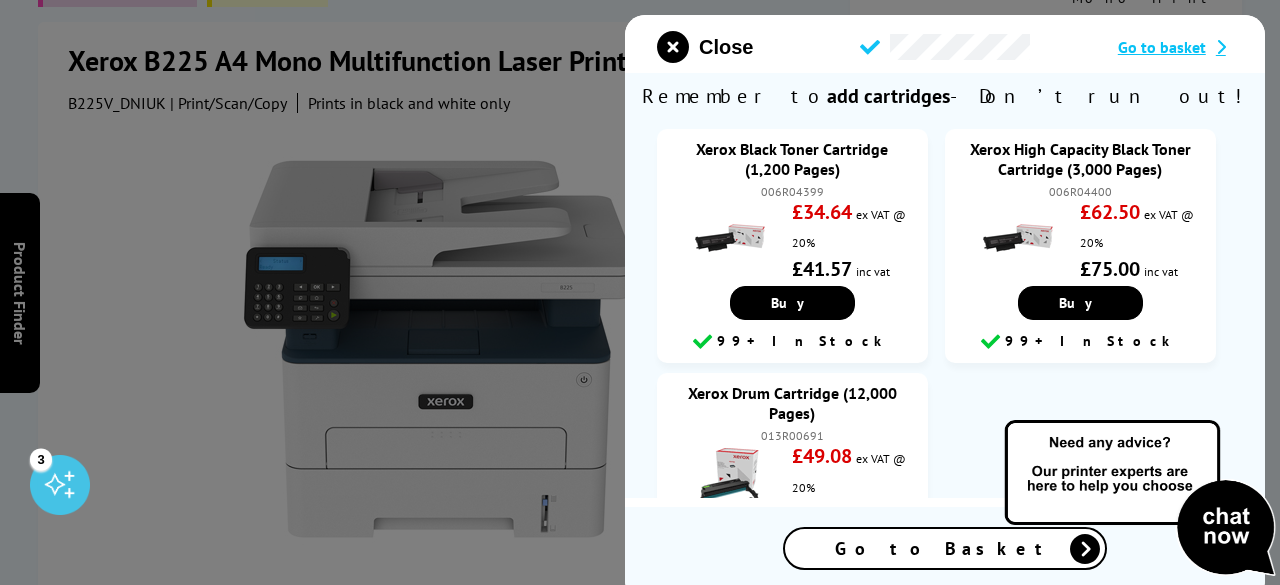 click on "Go to Basket" at bounding box center [945, 548] 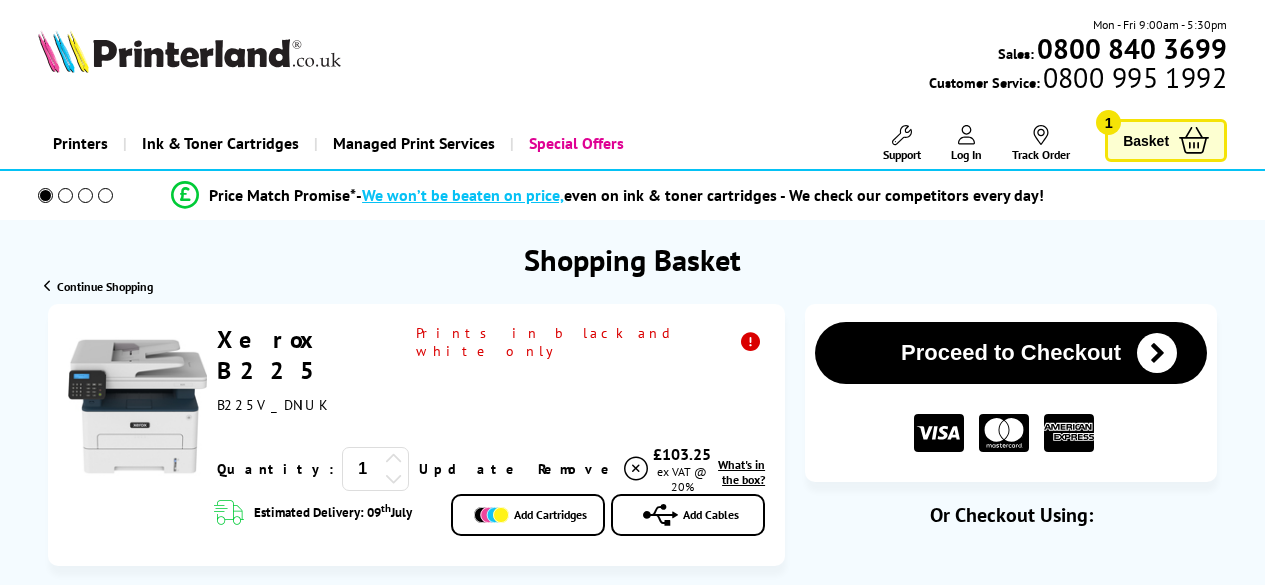 scroll, scrollTop: 0, scrollLeft: 0, axis: both 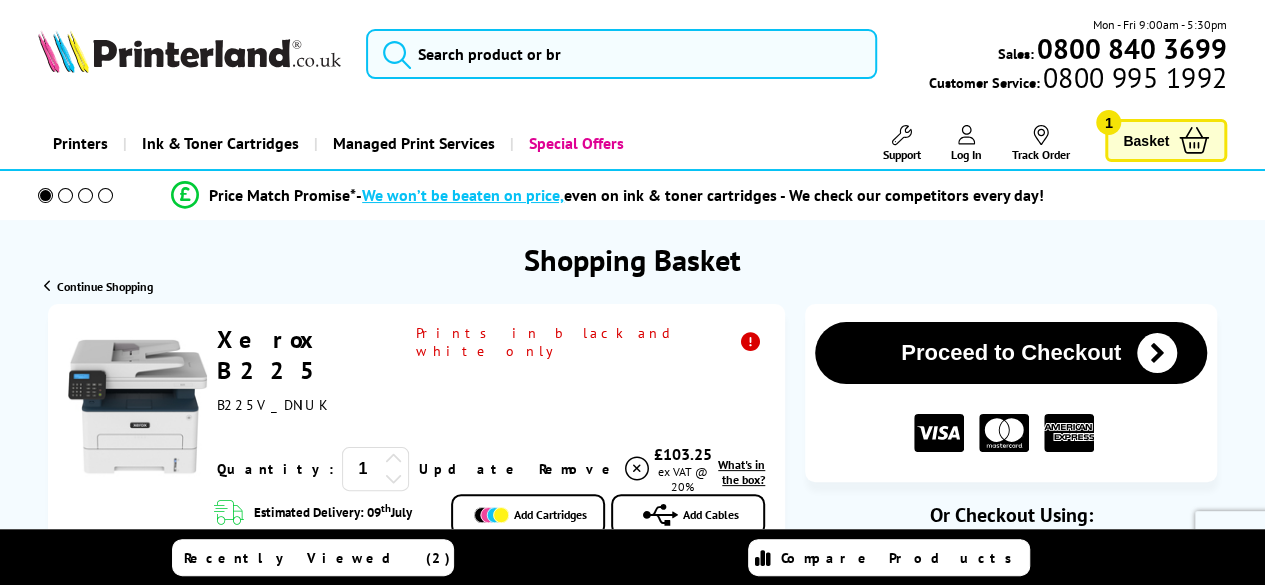 click at bounding box center [1194, 140] 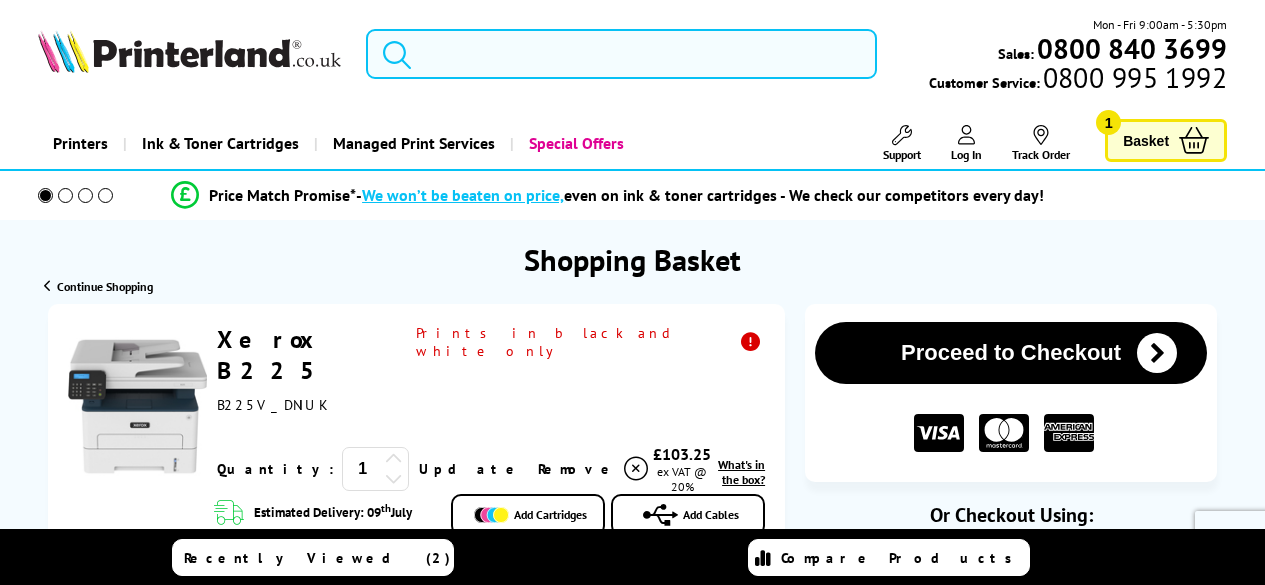 scroll, scrollTop: 0, scrollLeft: 0, axis: both 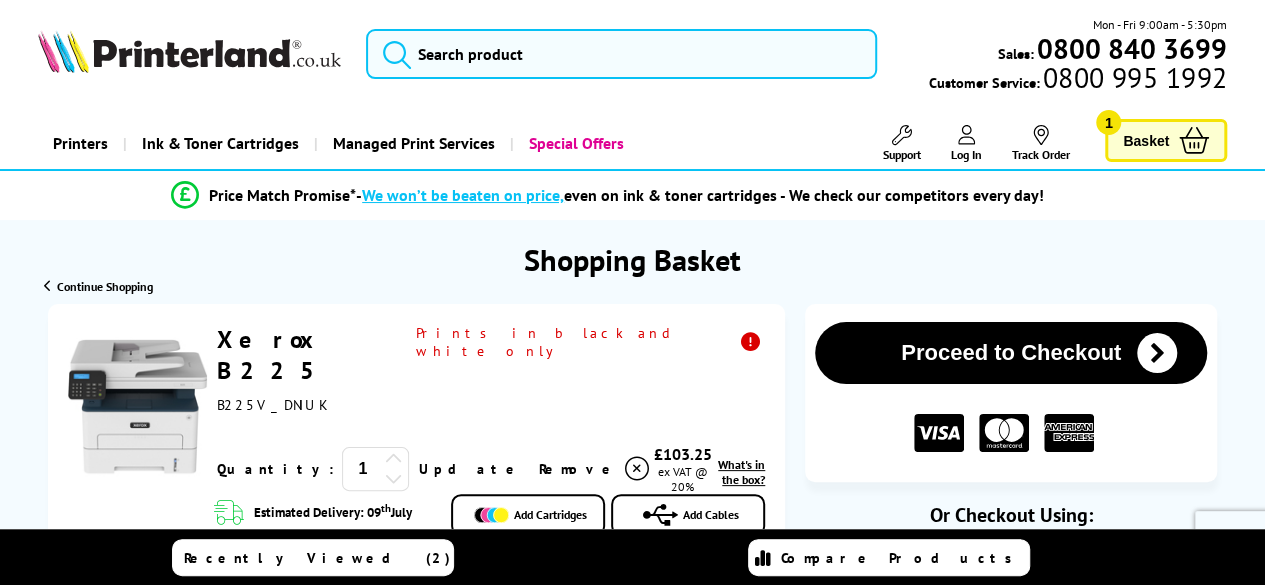 click at bounding box center (1194, 140) 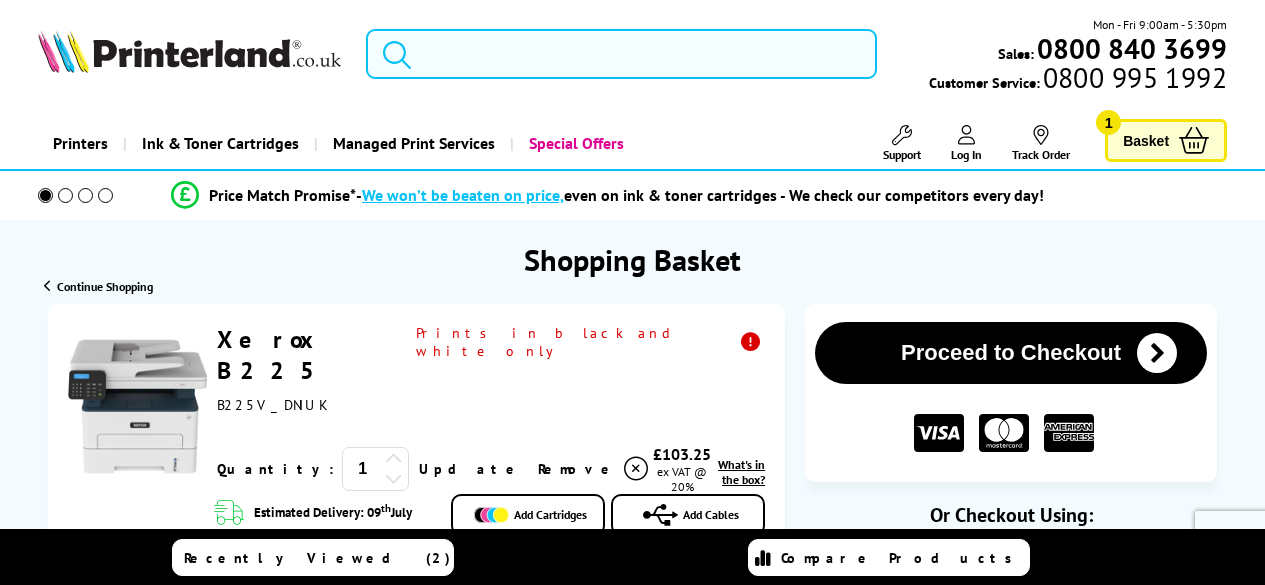 scroll, scrollTop: 0, scrollLeft: 0, axis: both 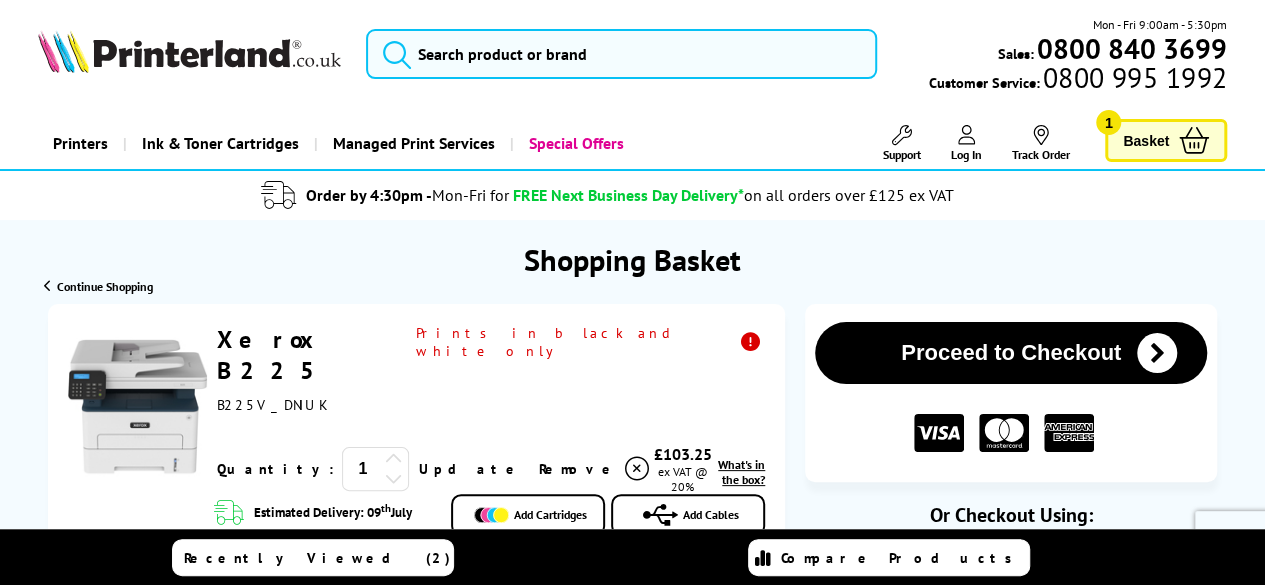 click on "Proceed to Checkout" at bounding box center [1011, 353] 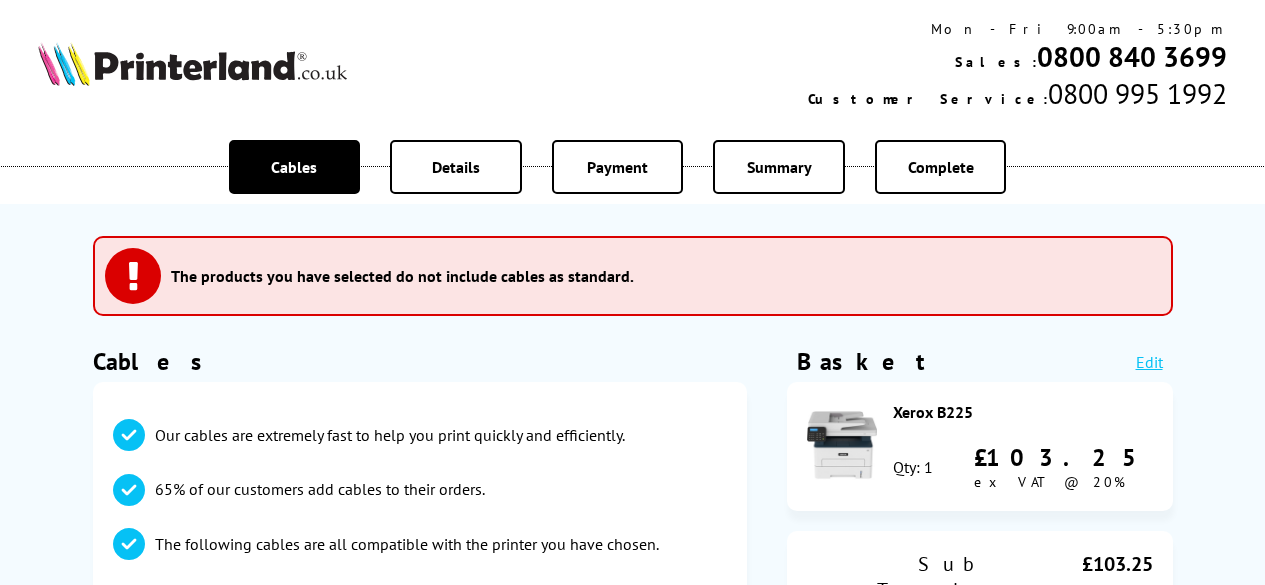 scroll, scrollTop: 0, scrollLeft: 0, axis: both 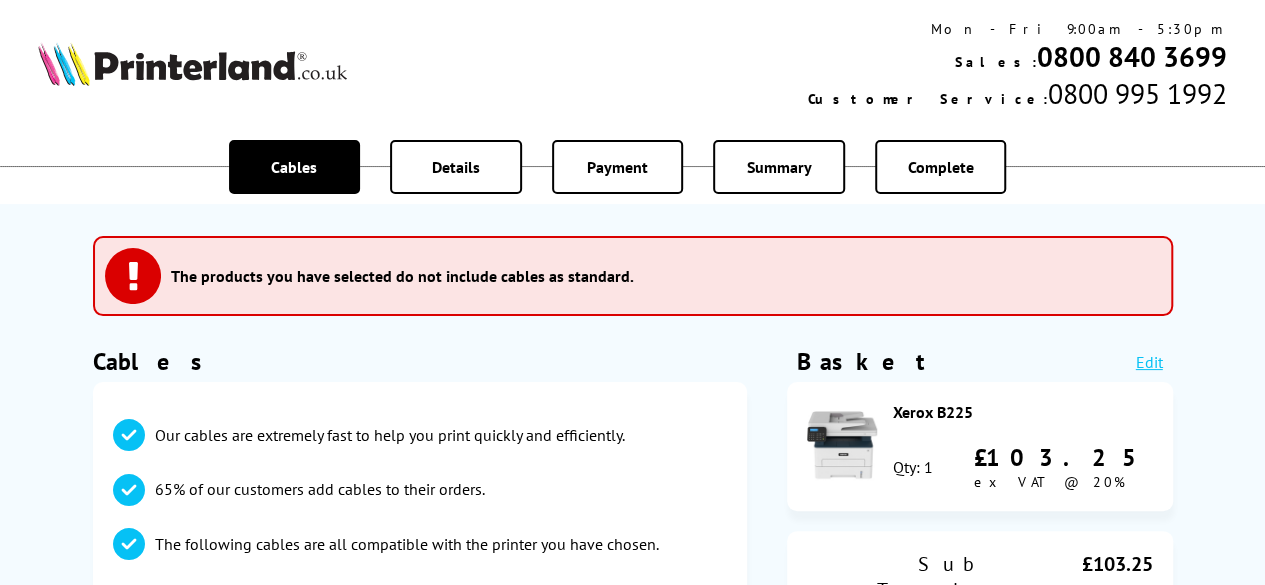 click on "Details" at bounding box center [294, 167] 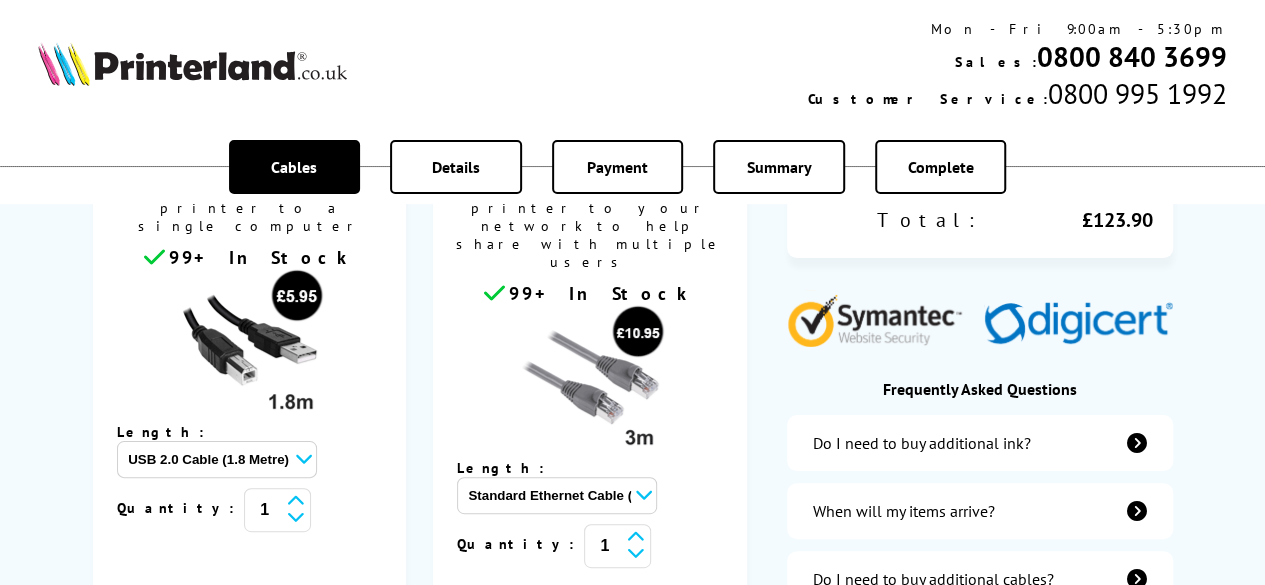 scroll, scrollTop: 500, scrollLeft: 0, axis: vertical 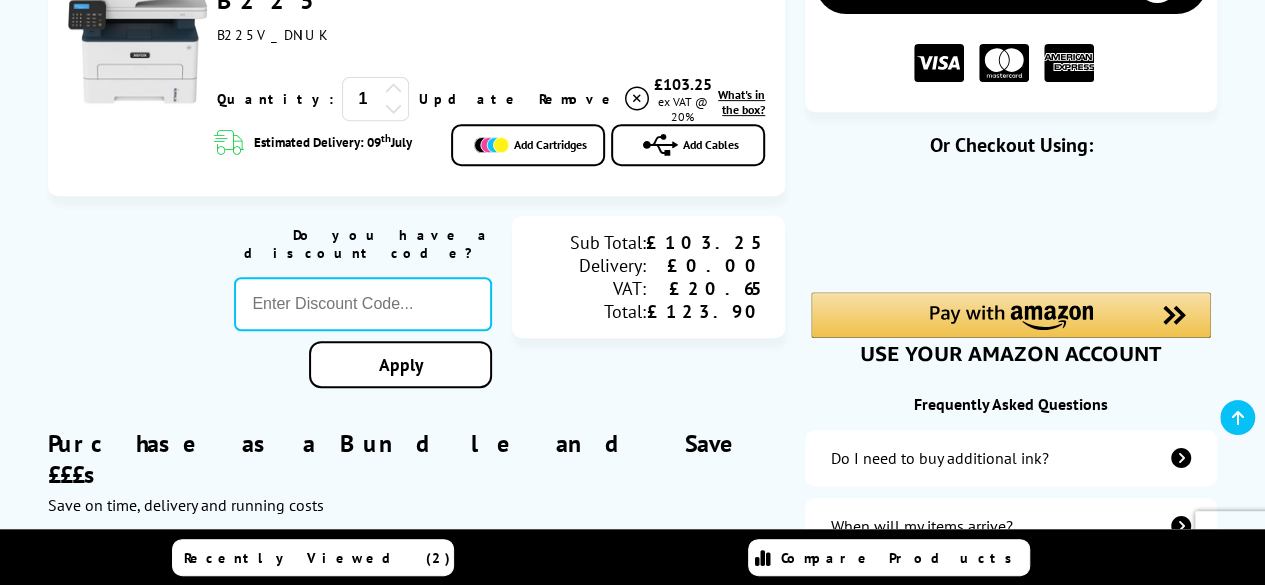 click on "What's in the box?" at bounding box center (741, 102) 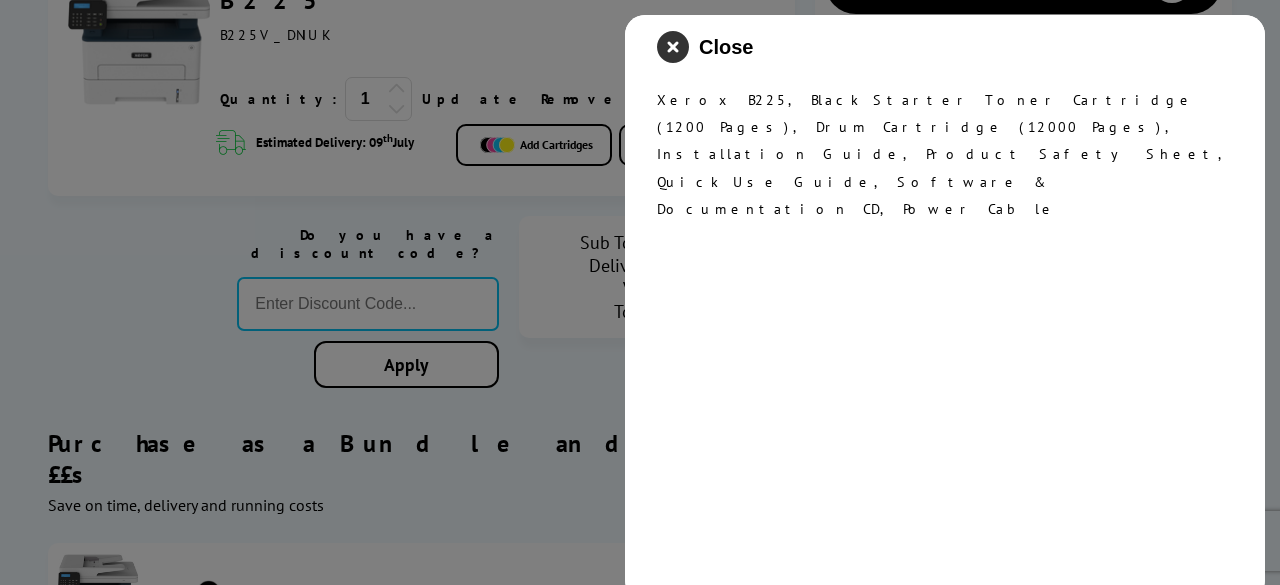 click at bounding box center [673, 47] 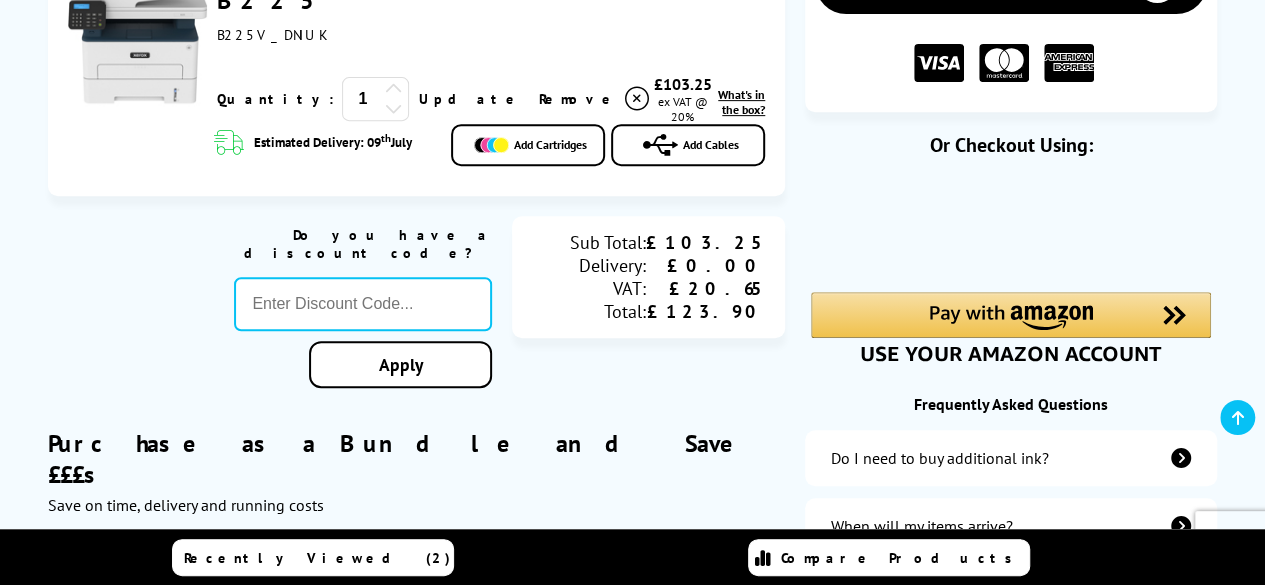 scroll, scrollTop: 0, scrollLeft: 0, axis: both 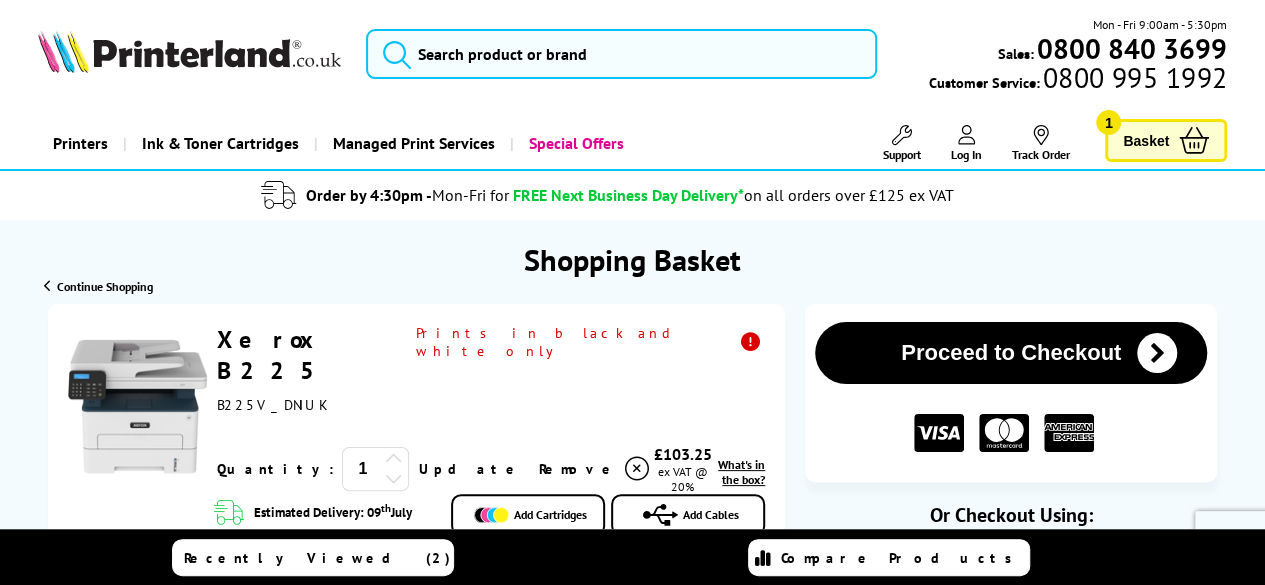 click on "Proceed to Checkout" at bounding box center (1011, 353) 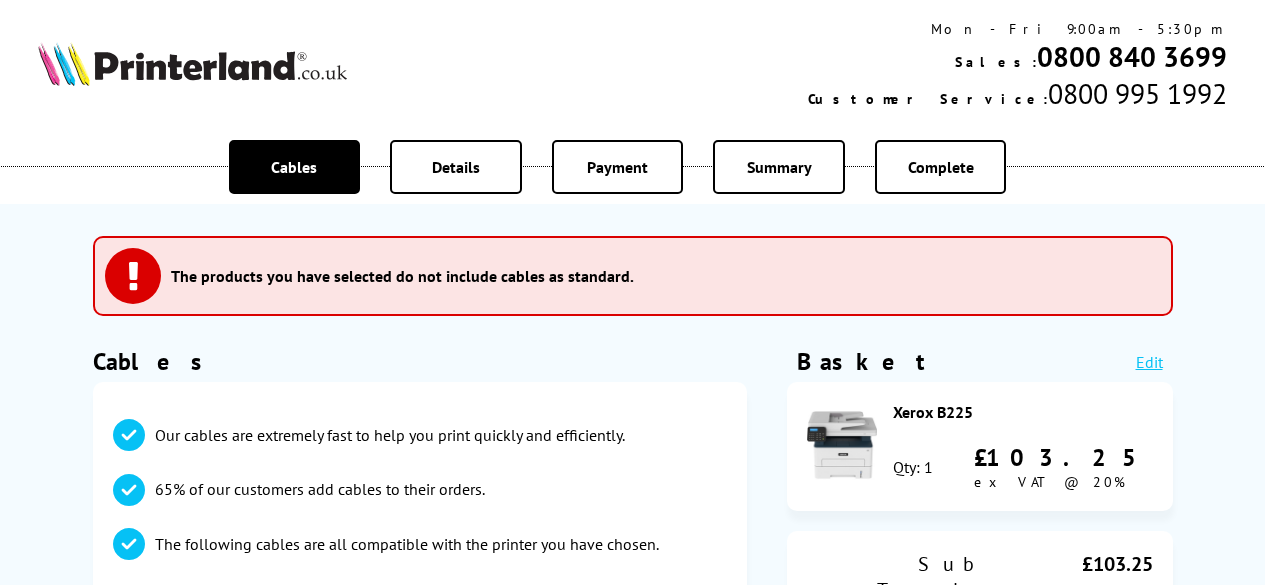 scroll, scrollTop: 0, scrollLeft: 0, axis: both 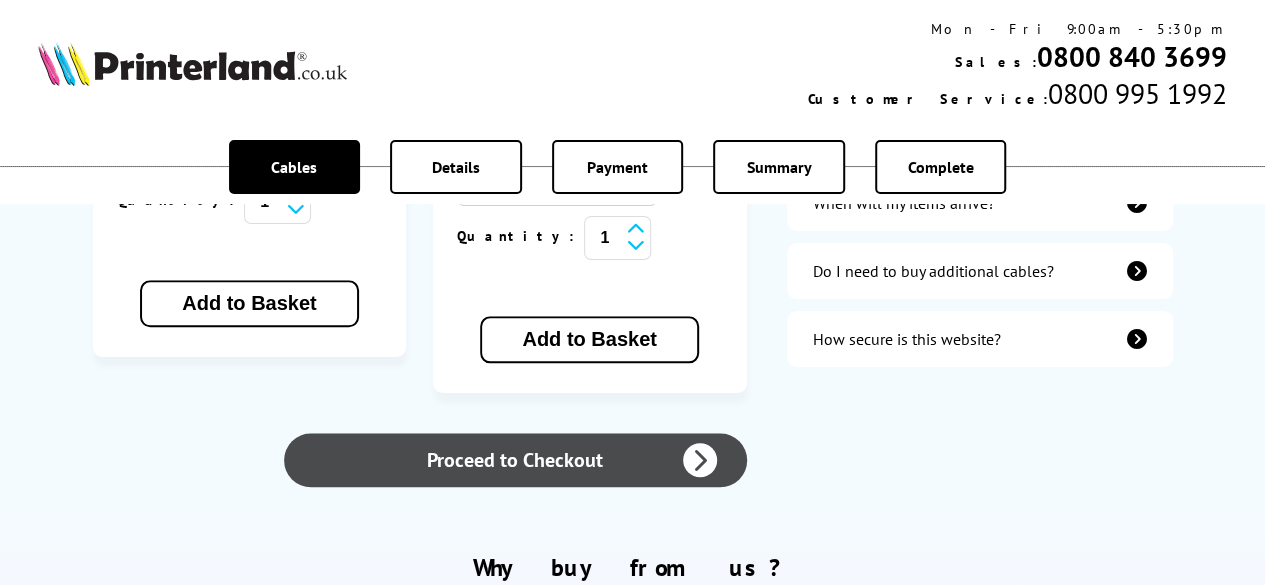 click on "Proceed to Checkout" at bounding box center (515, 460) 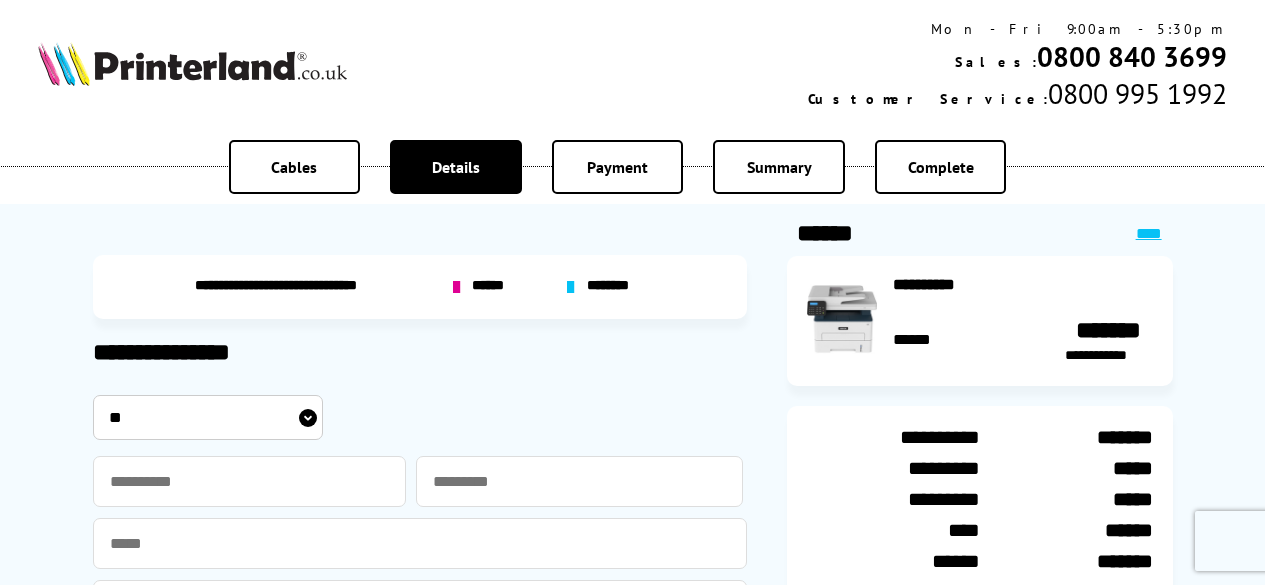 scroll, scrollTop: 0, scrollLeft: 0, axis: both 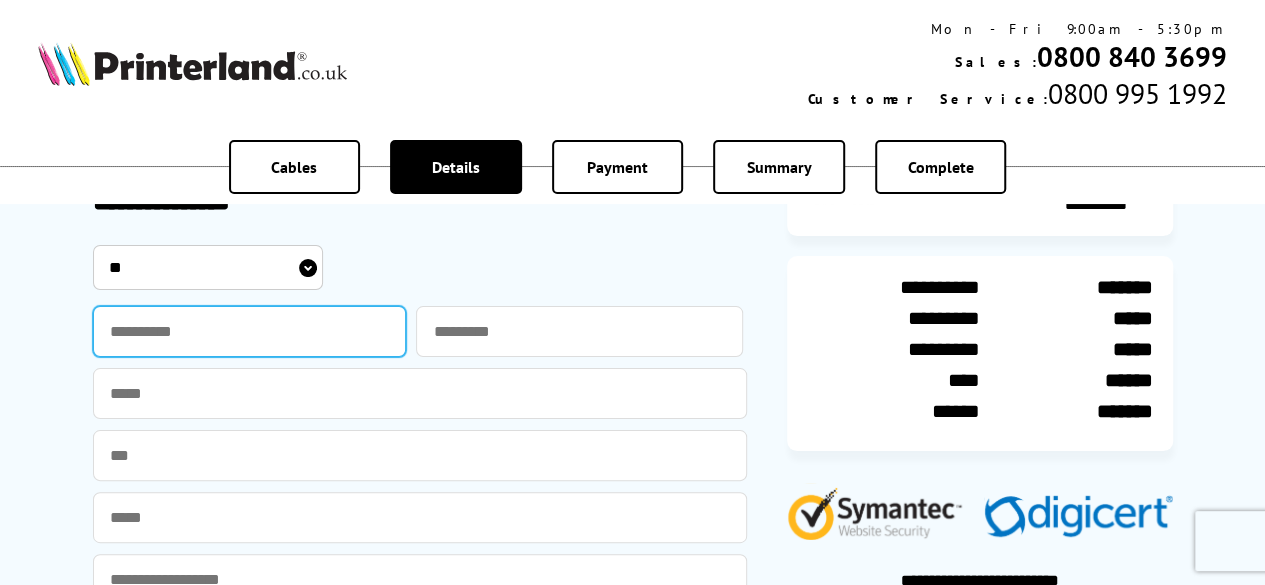 click at bounding box center [250, 331] 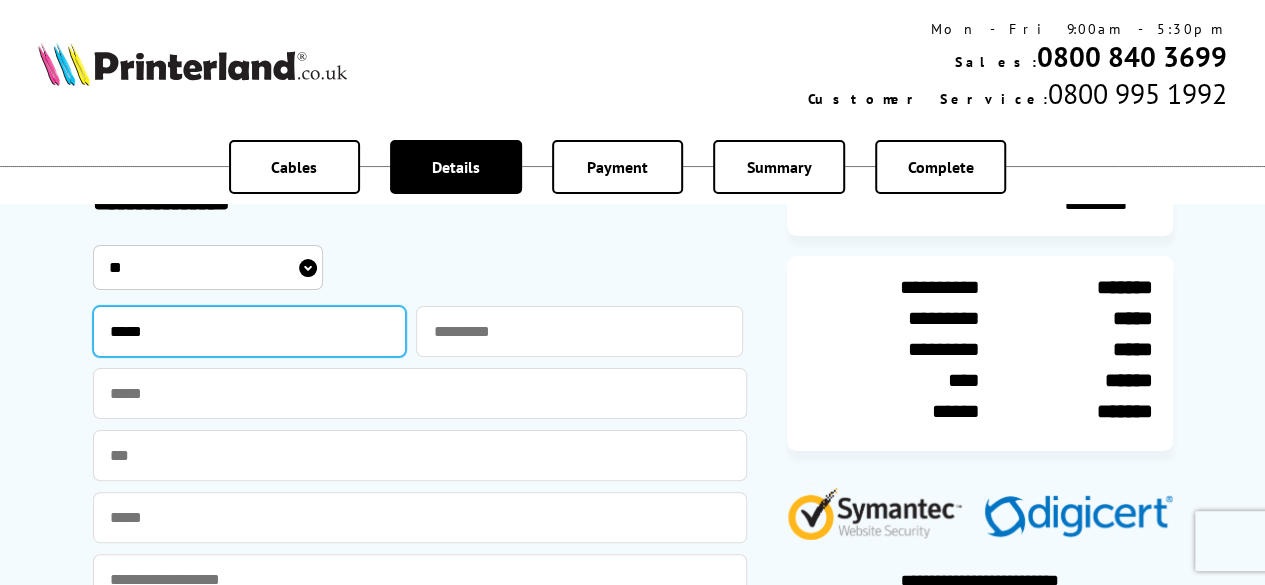 type on "*****" 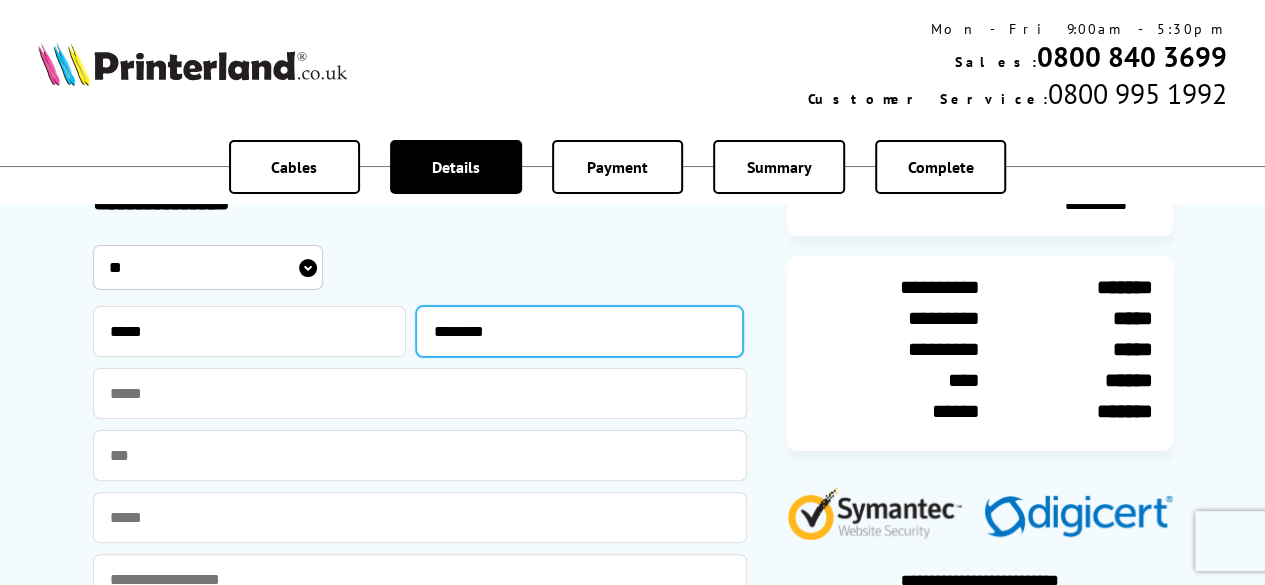type on "********" 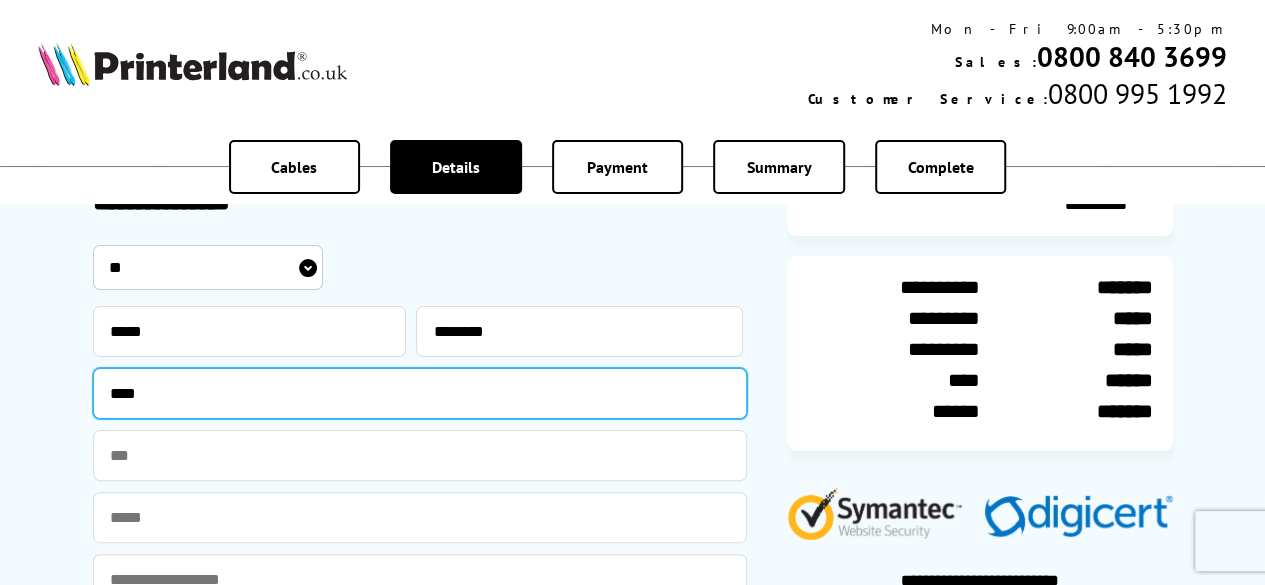 type on "**********" 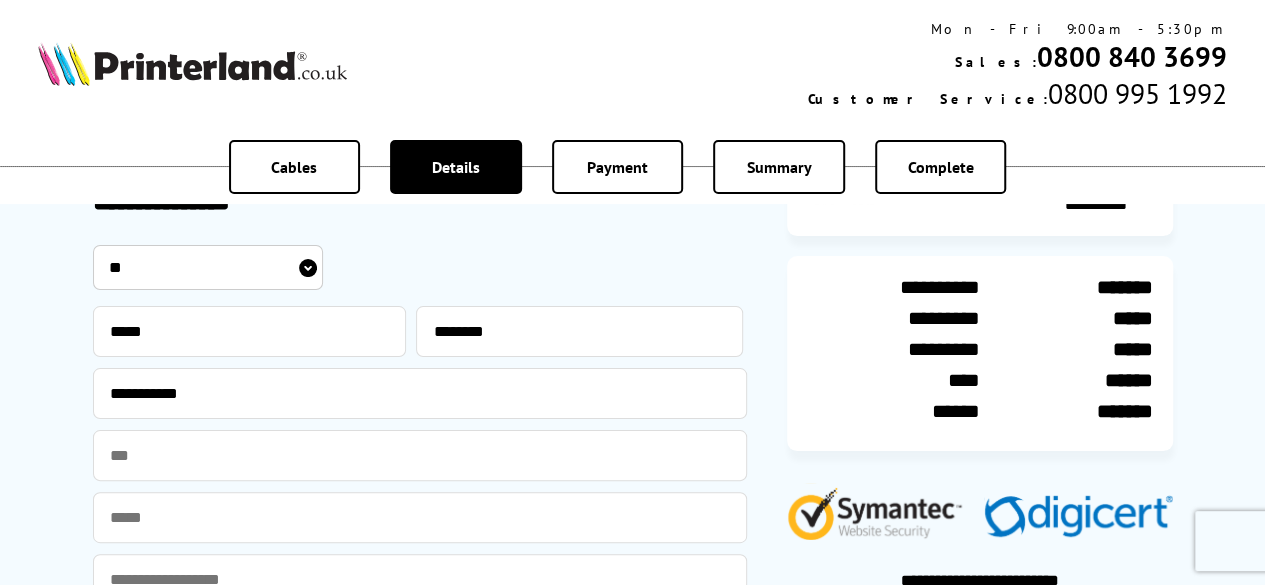 type on "**********" 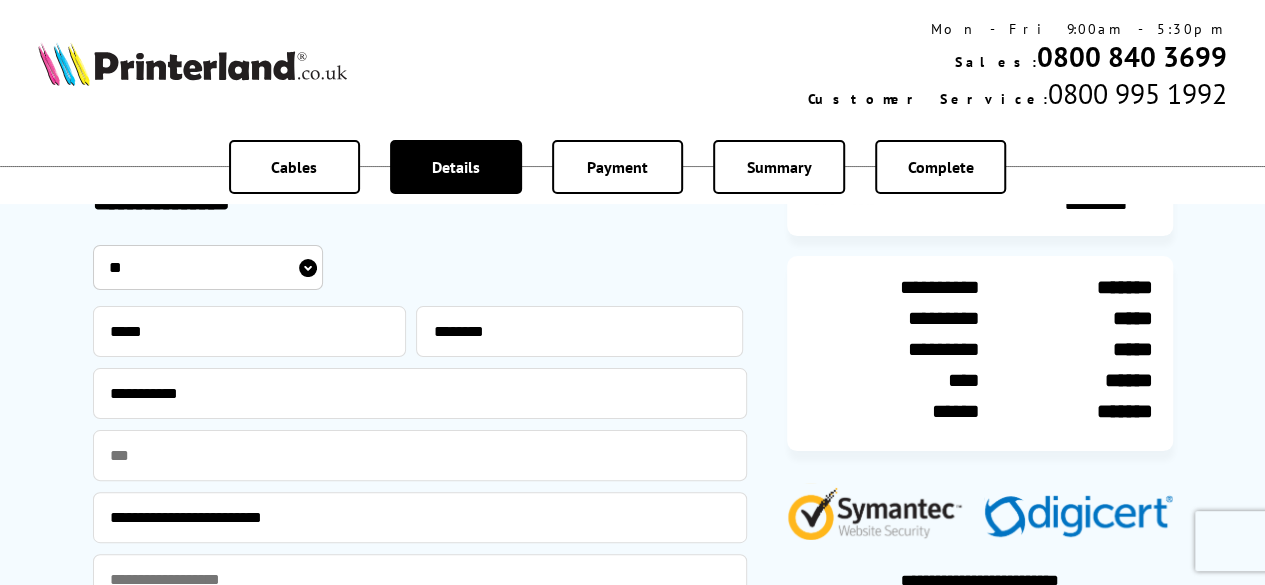 type on "**********" 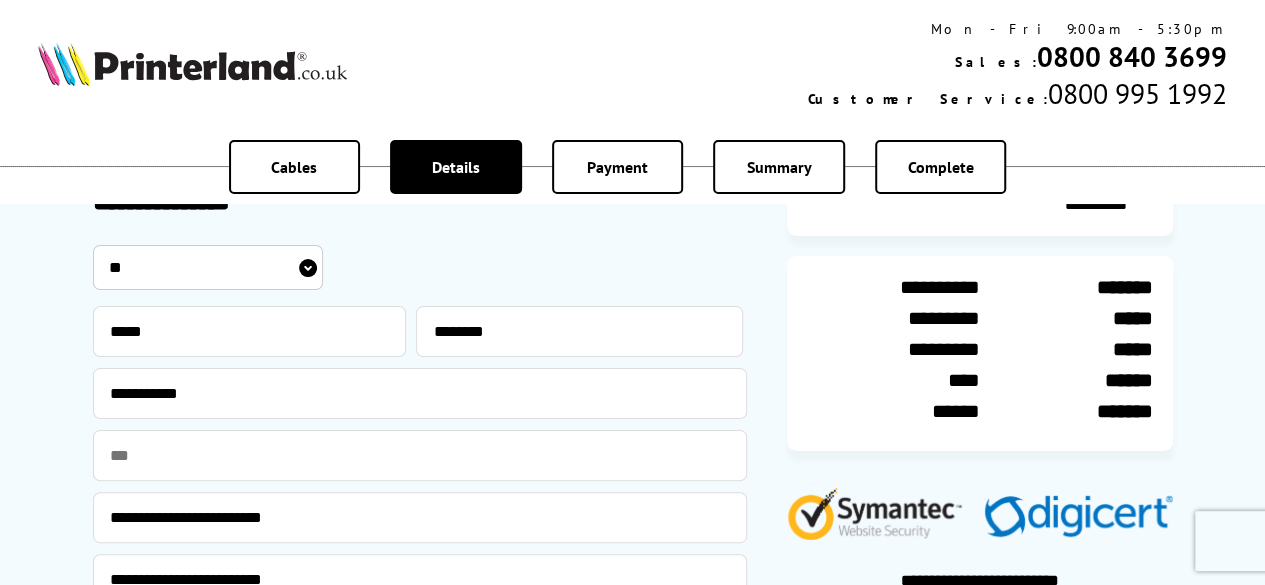 type on "********" 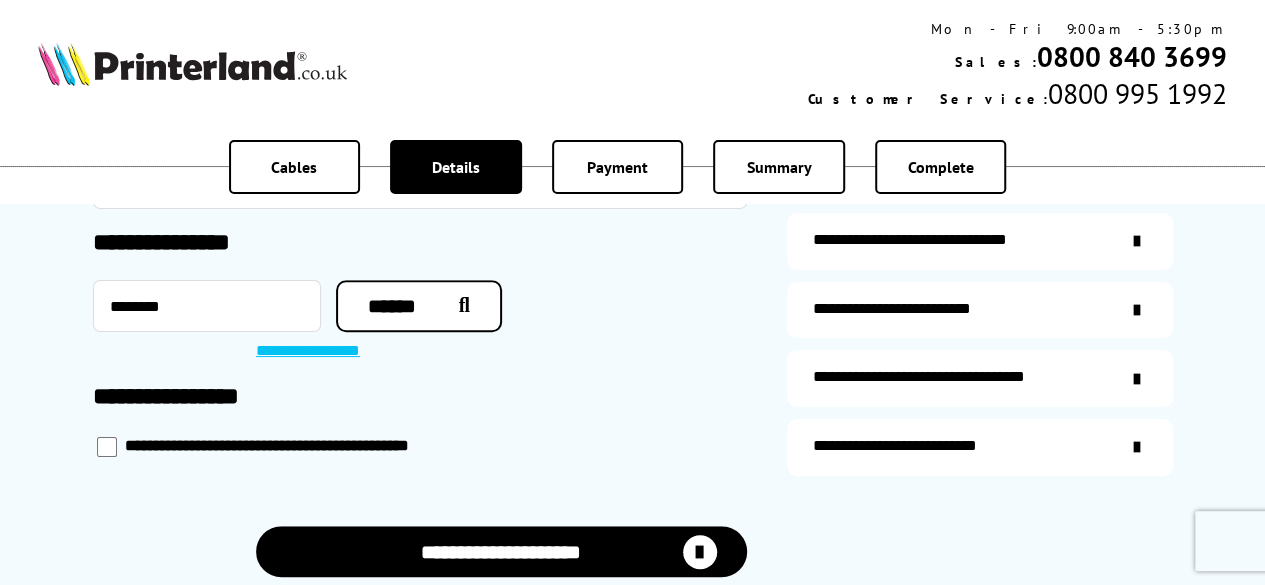 scroll, scrollTop: 557, scrollLeft: 0, axis: vertical 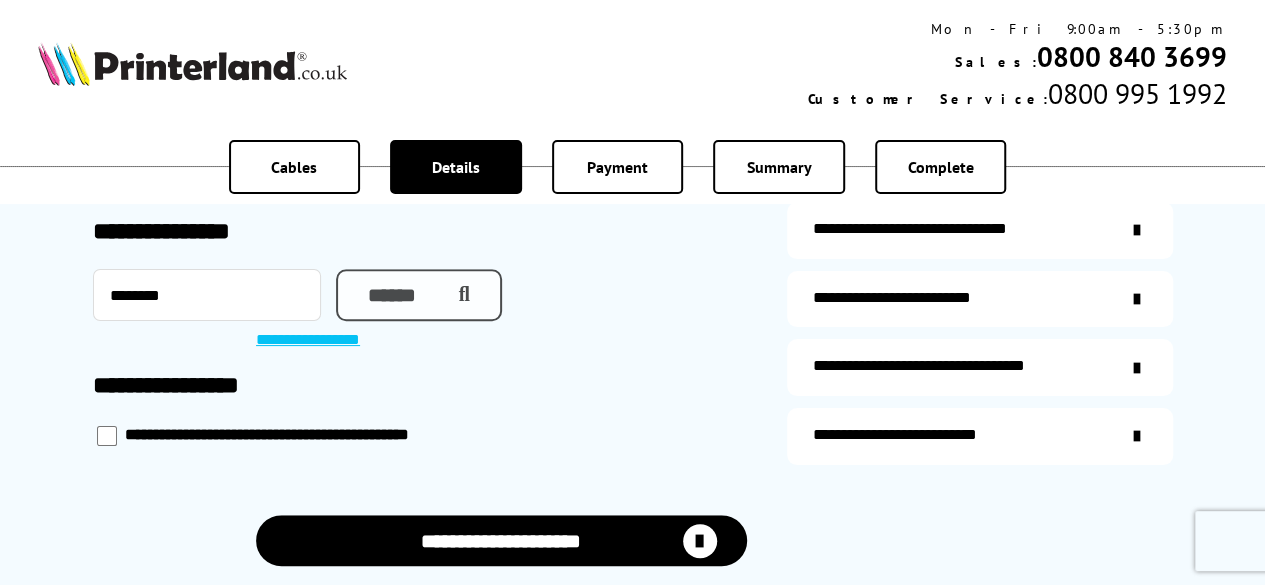 click on "******" at bounding box center [419, 295] 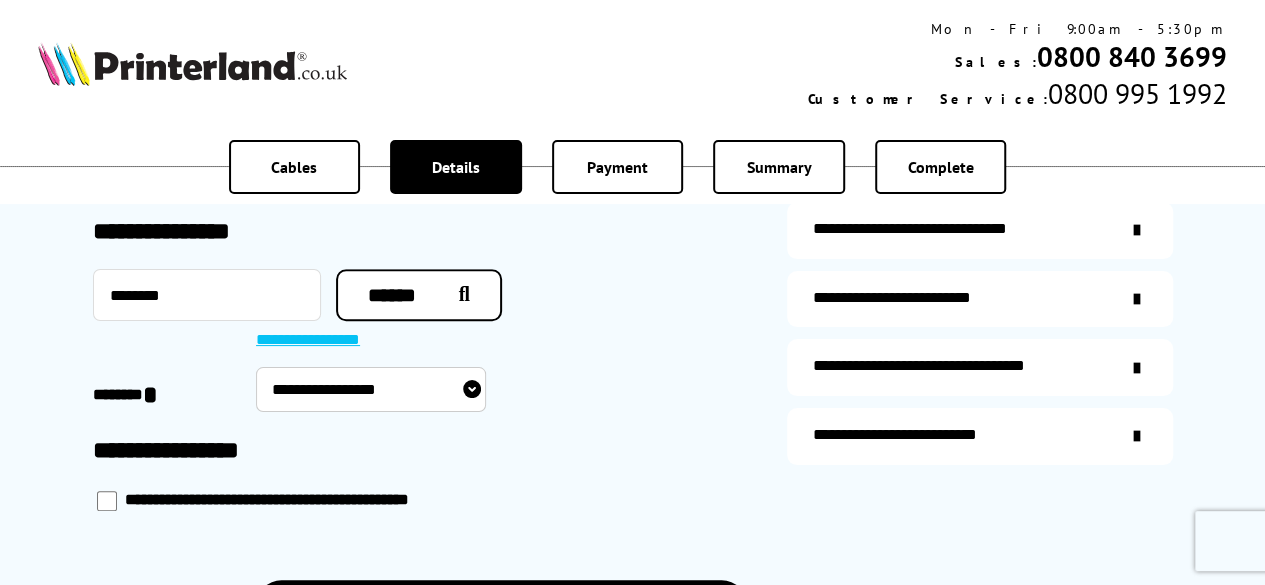 click on "**********" at bounding box center [371, 389] 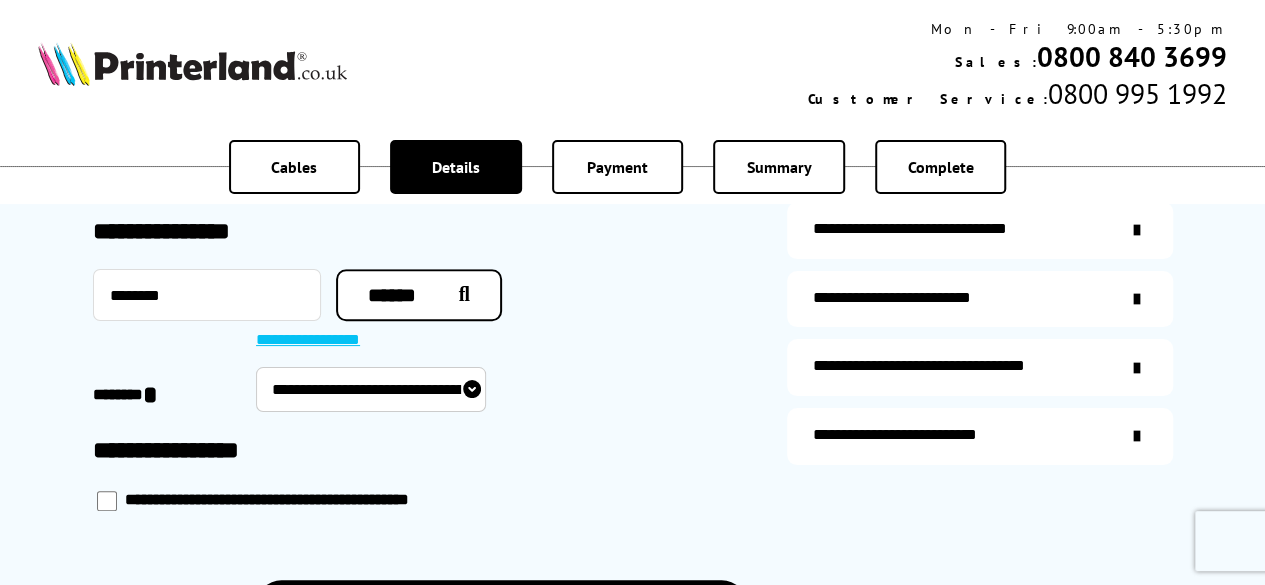 click on "**********" at bounding box center [371, 389] 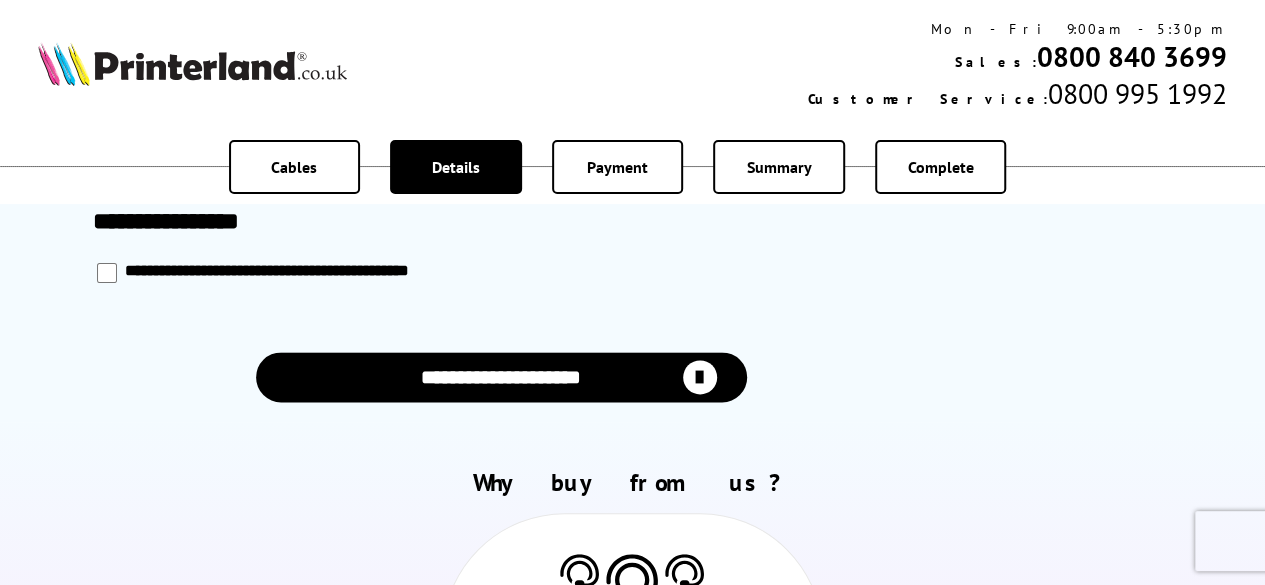 scroll, scrollTop: 1130, scrollLeft: 0, axis: vertical 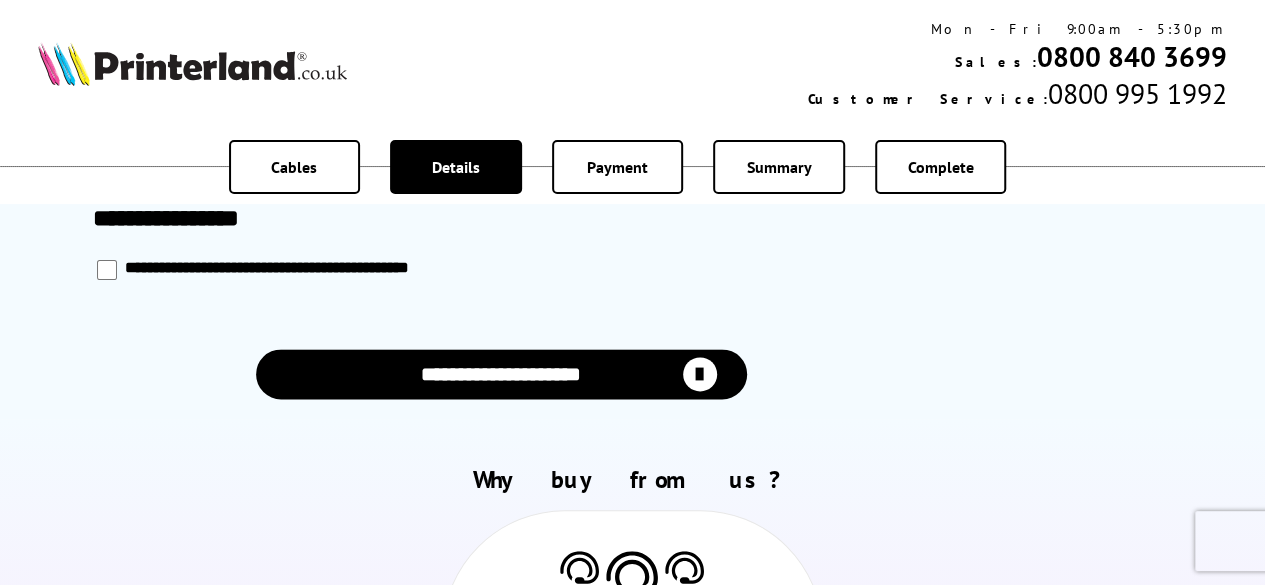 click on "**********" at bounding box center (501, 374) 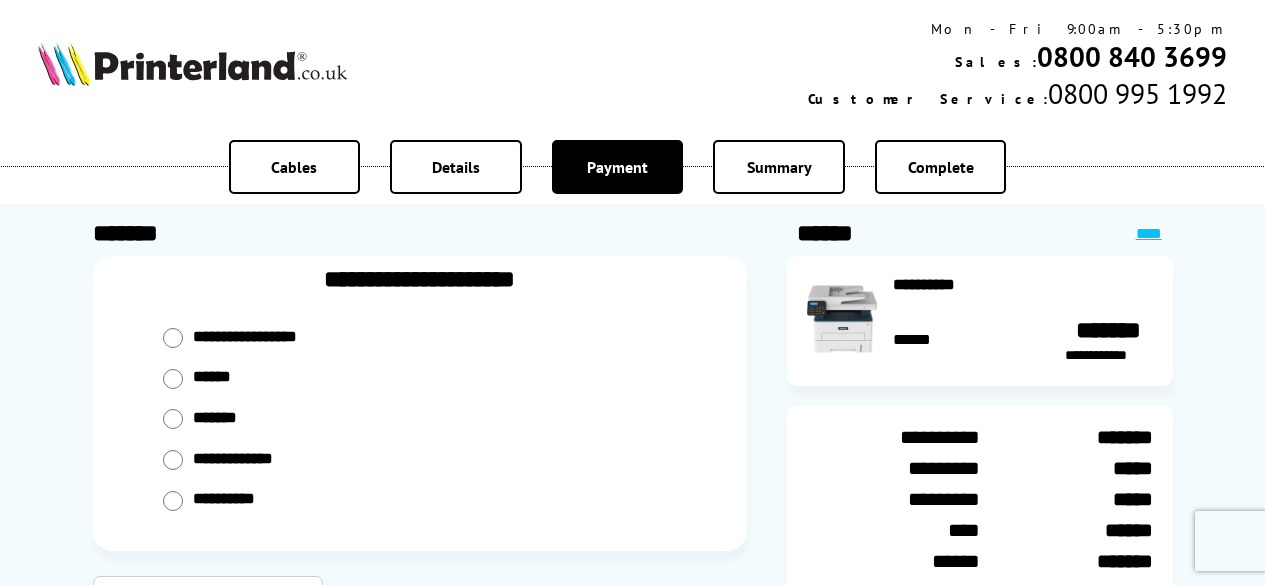 scroll, scrollTop: 0, scrollLeft: 0, axis: both 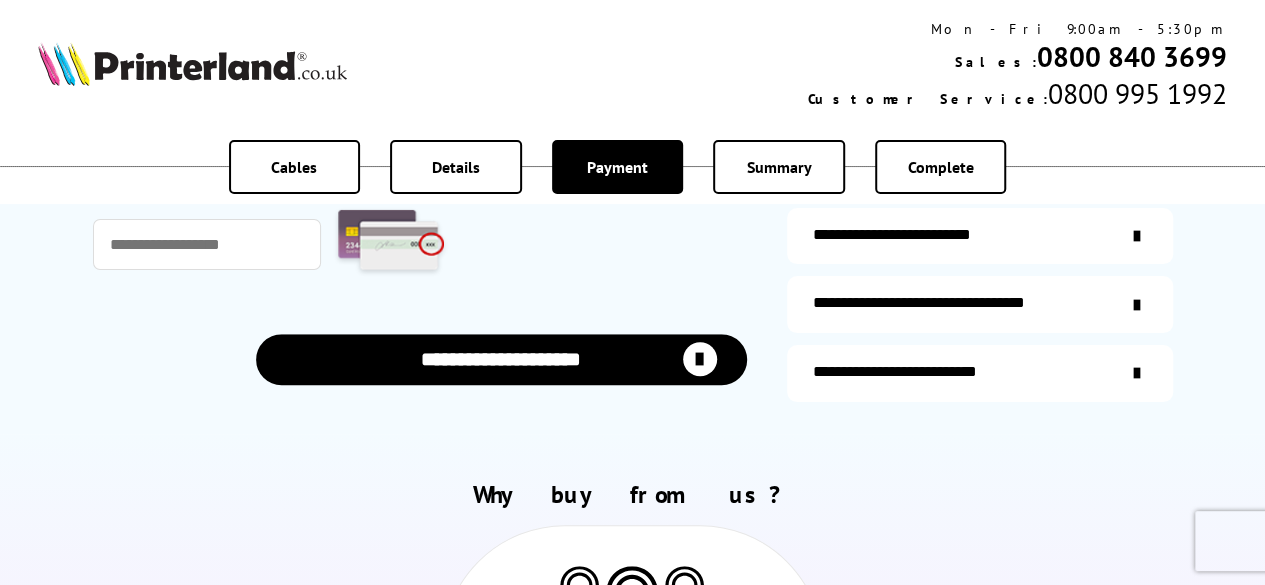 click on "**********" at bounding box center (501, 359) 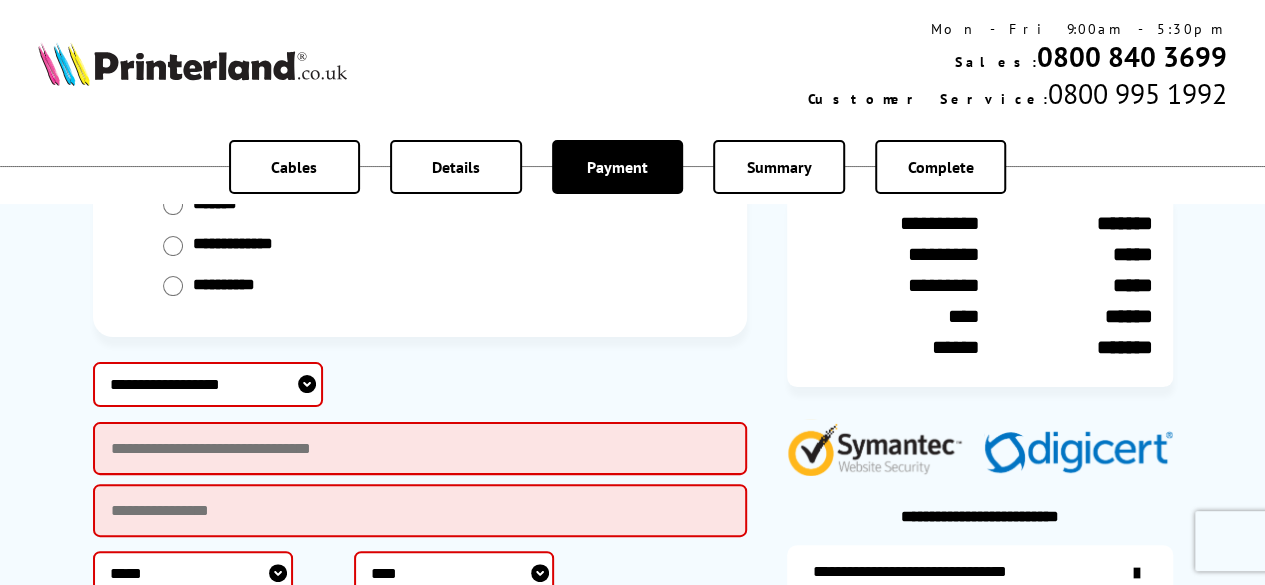 scroll, scrollTop: 981, scrollLeft: 0, axis: vertical 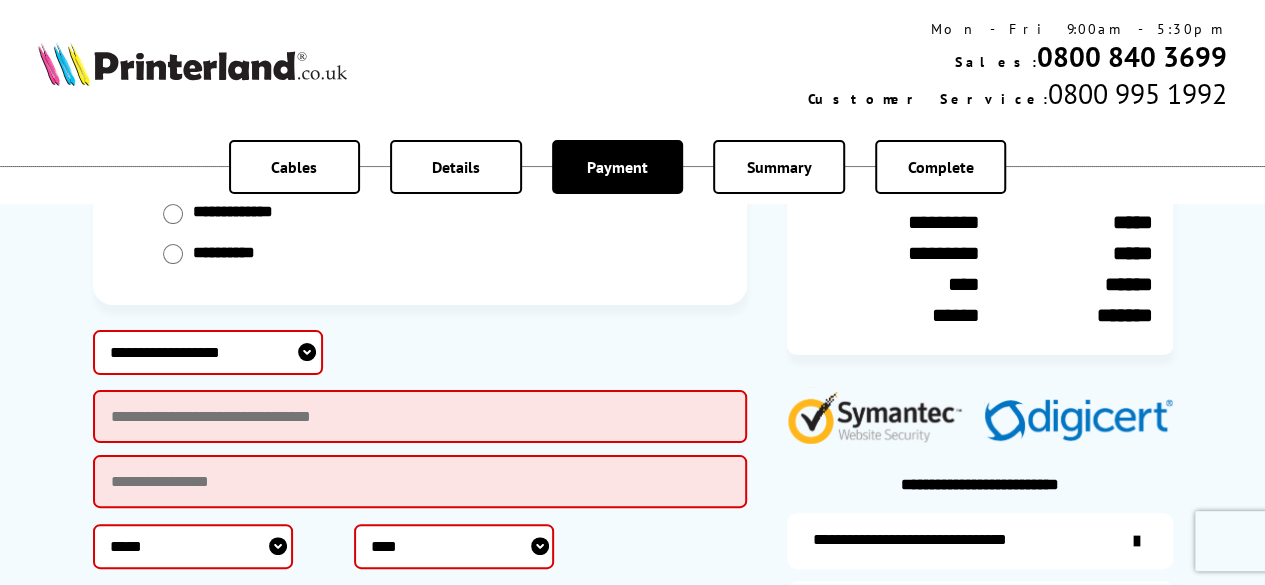 click on "**********" at bounding box center (208, 352) 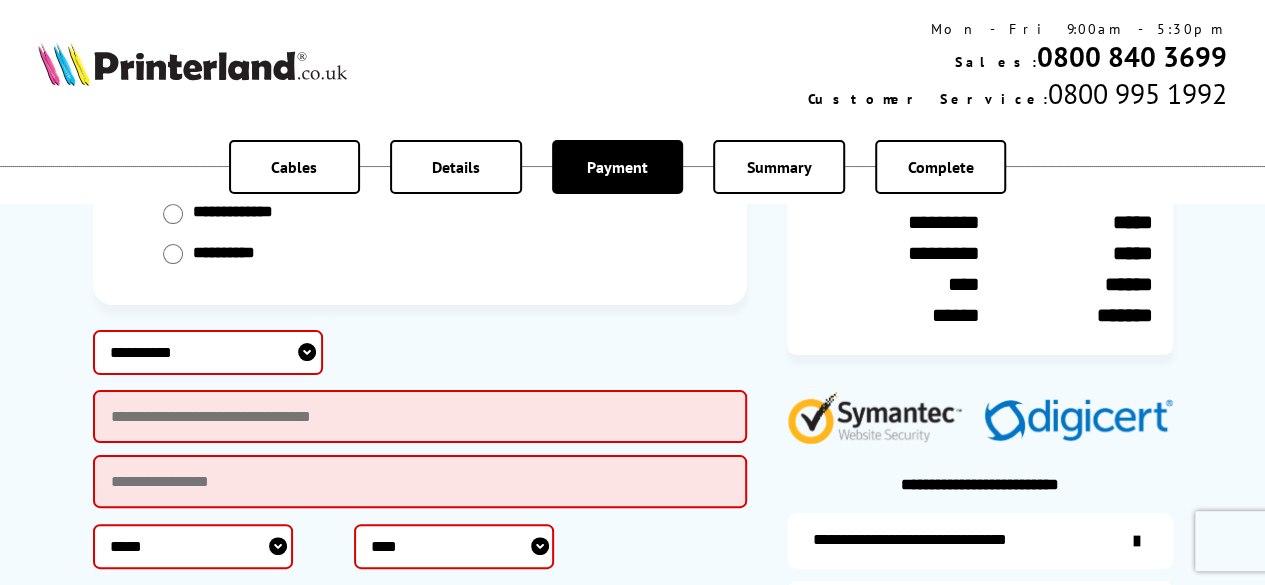 click on "**********" at bounding box center (208, 352) 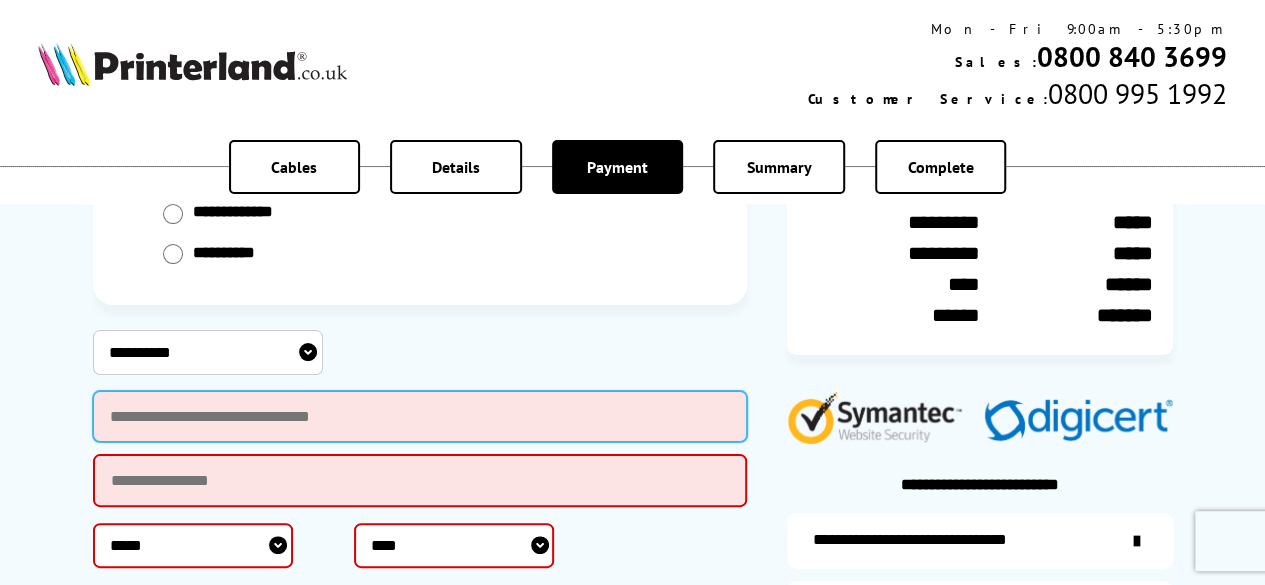 click at bounding box center (420, 416) 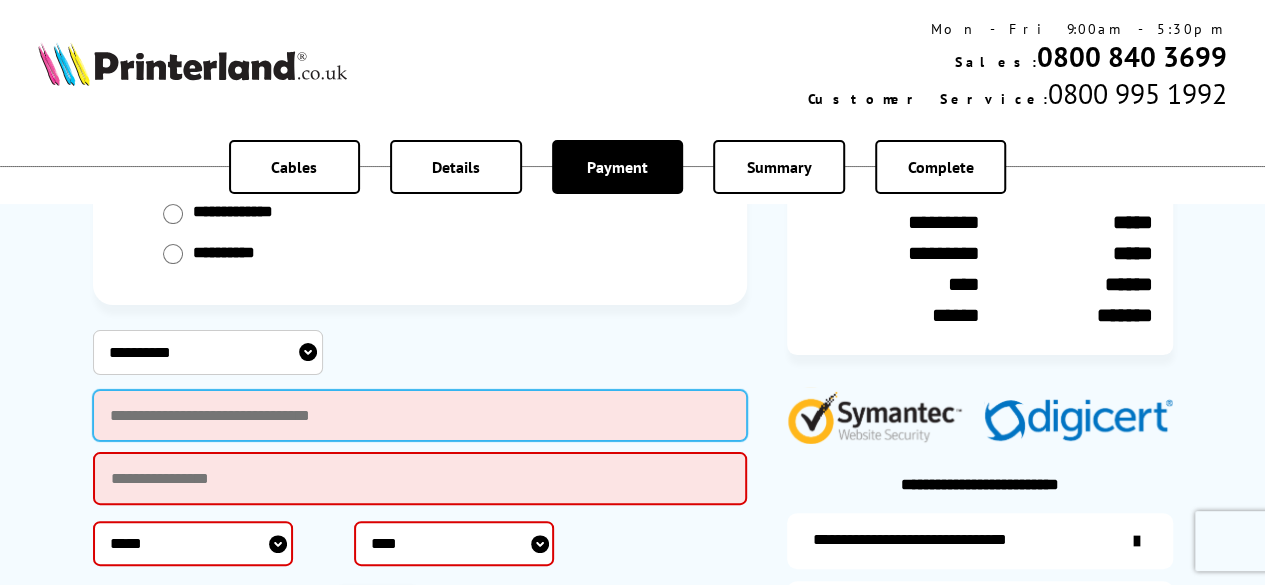 type on "**********" 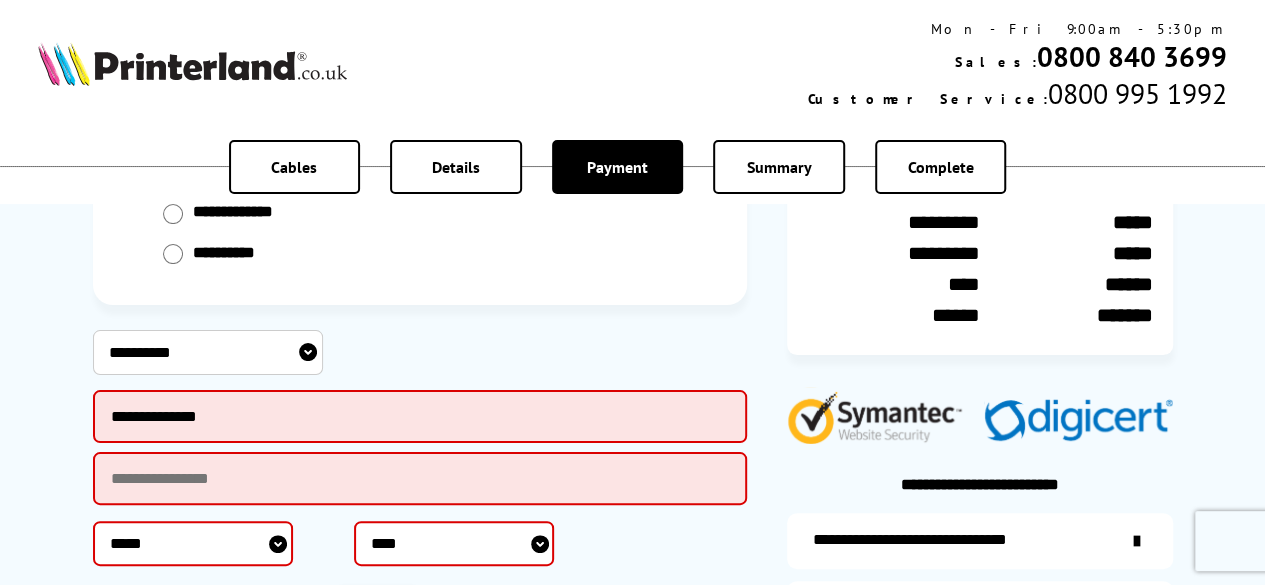 type on "**********" 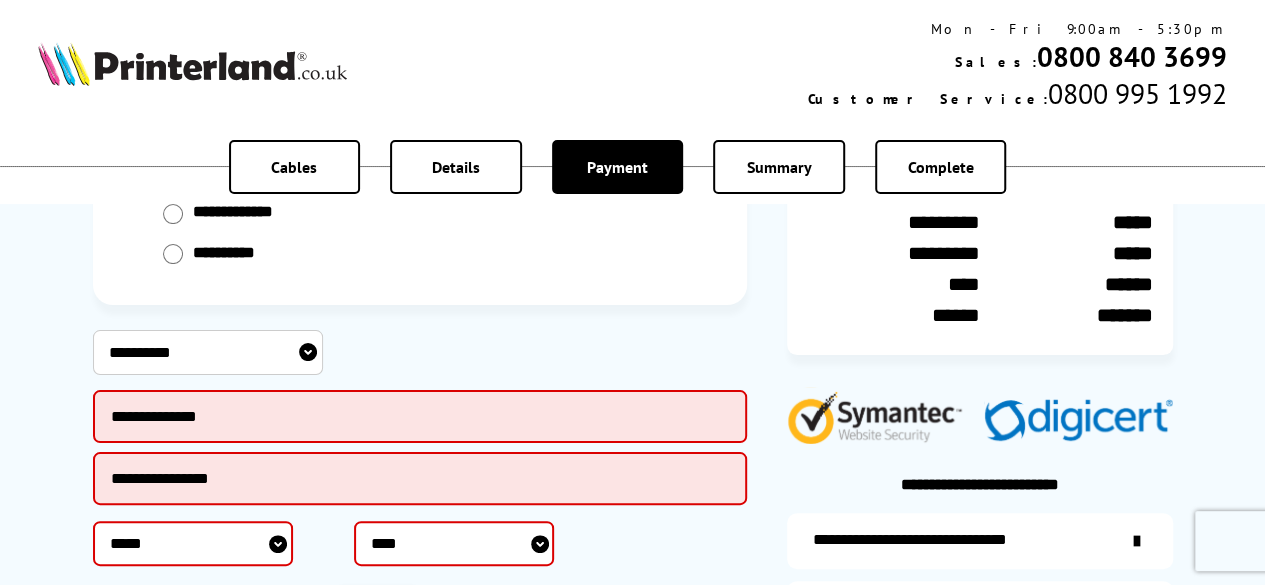 select on "*" 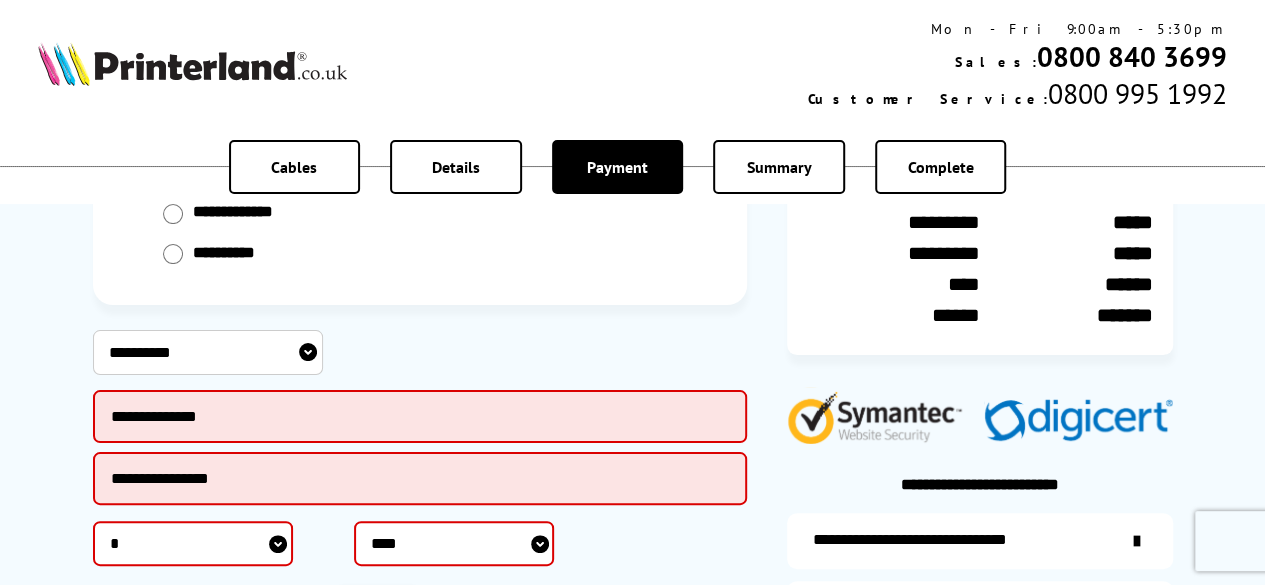 select on "****" 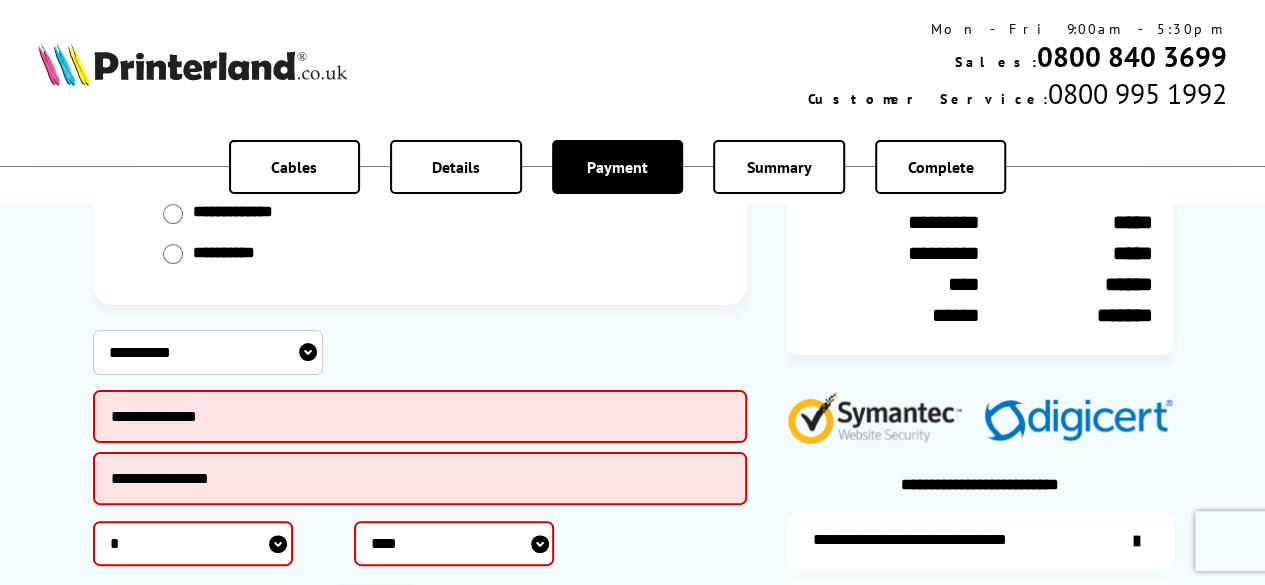 type on "***" 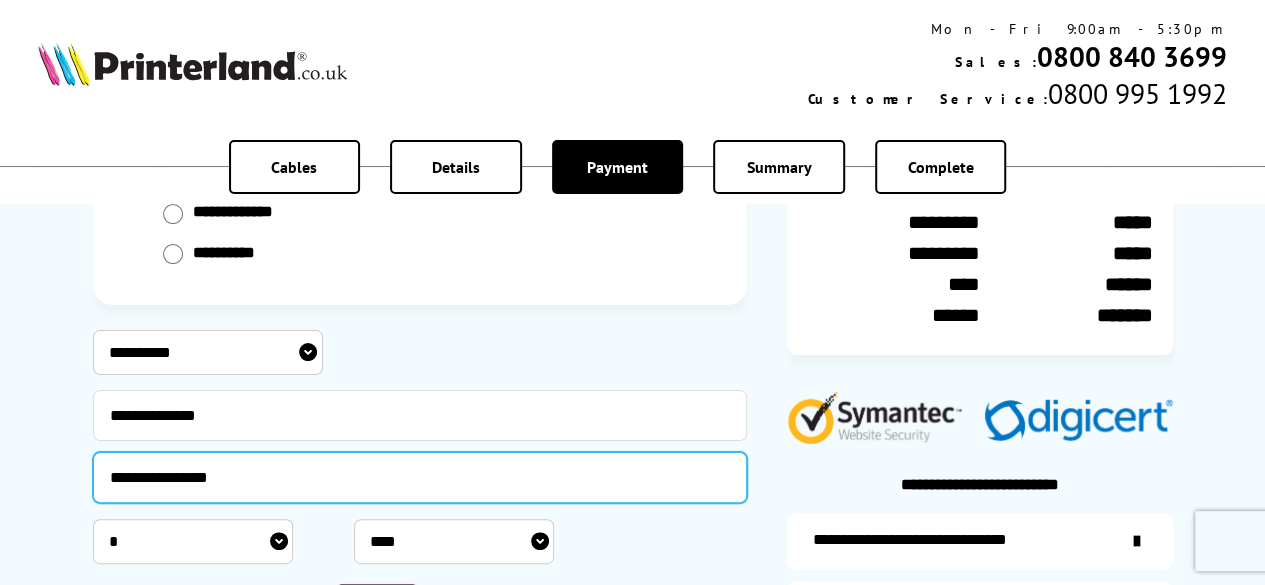 click on "**********" at bounding box center [420, 477] 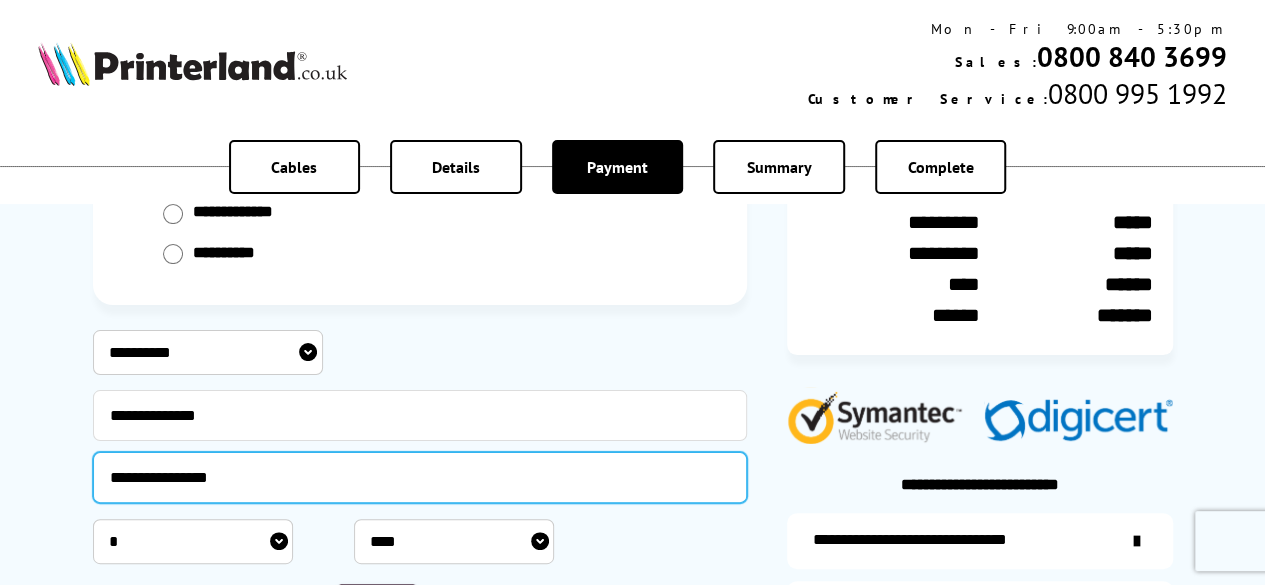 type on "**********" 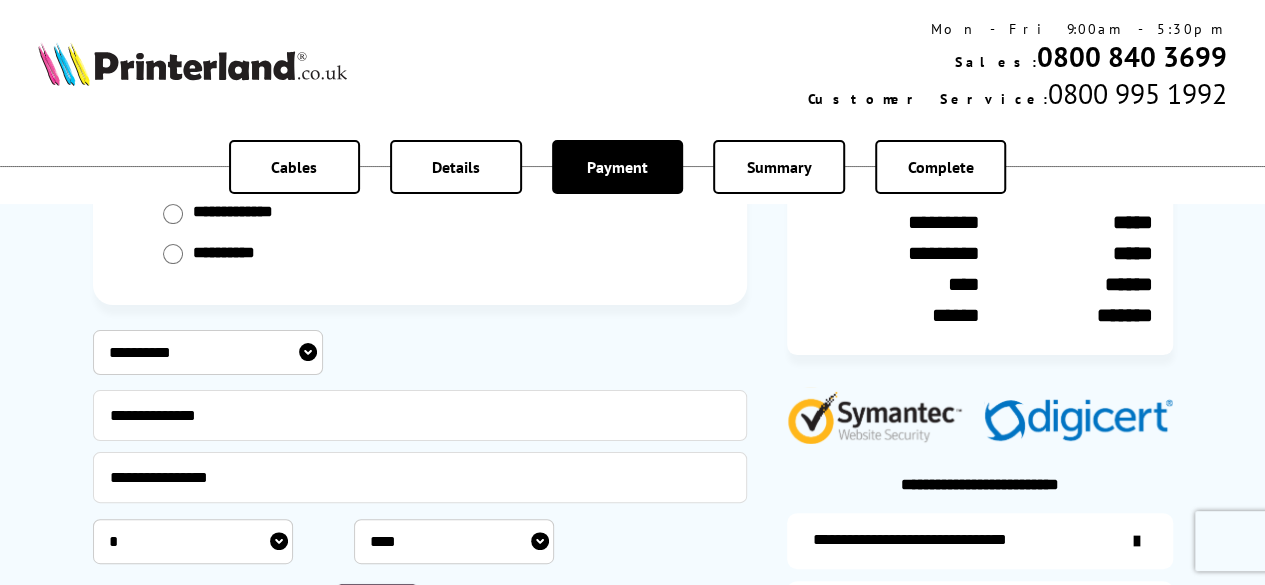 click on "*****
*
*
*
*
*
*
*
*
*
**
**
**" at bounding box center [193, 541] 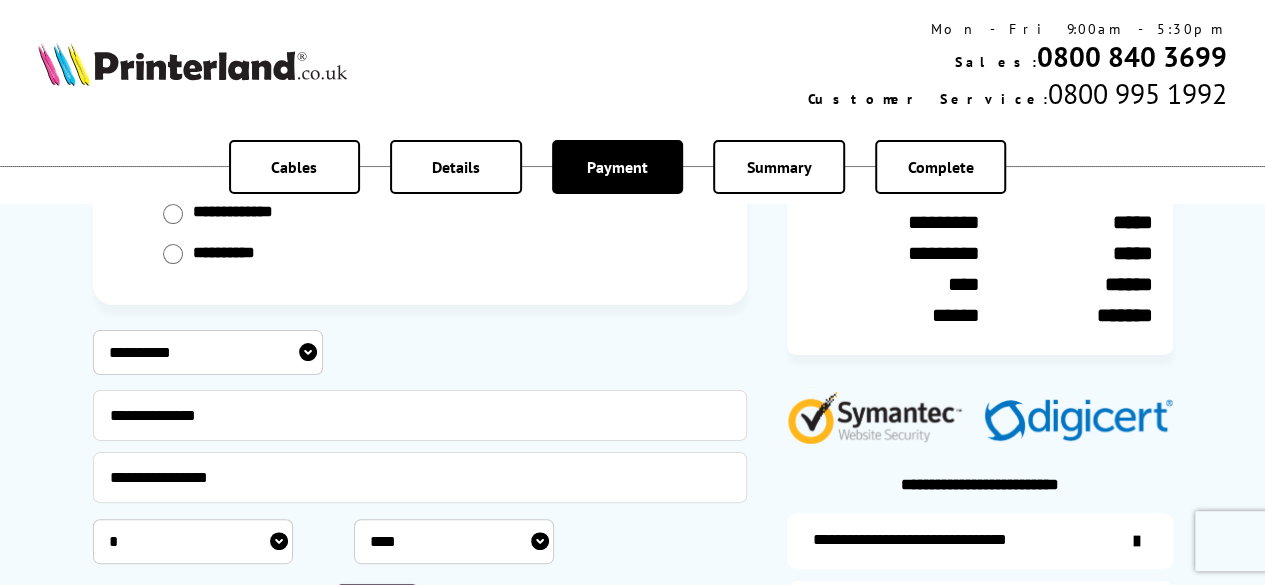 select on "*" 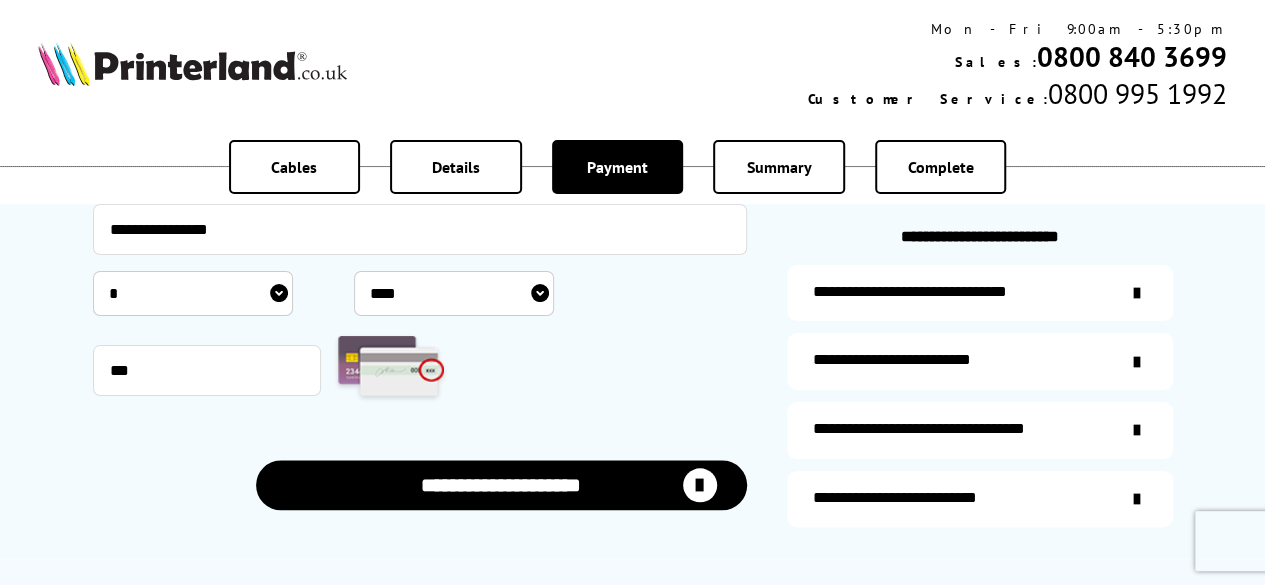 scroll, scrollTop: 913, scrollLeft: 0, axis: vertical 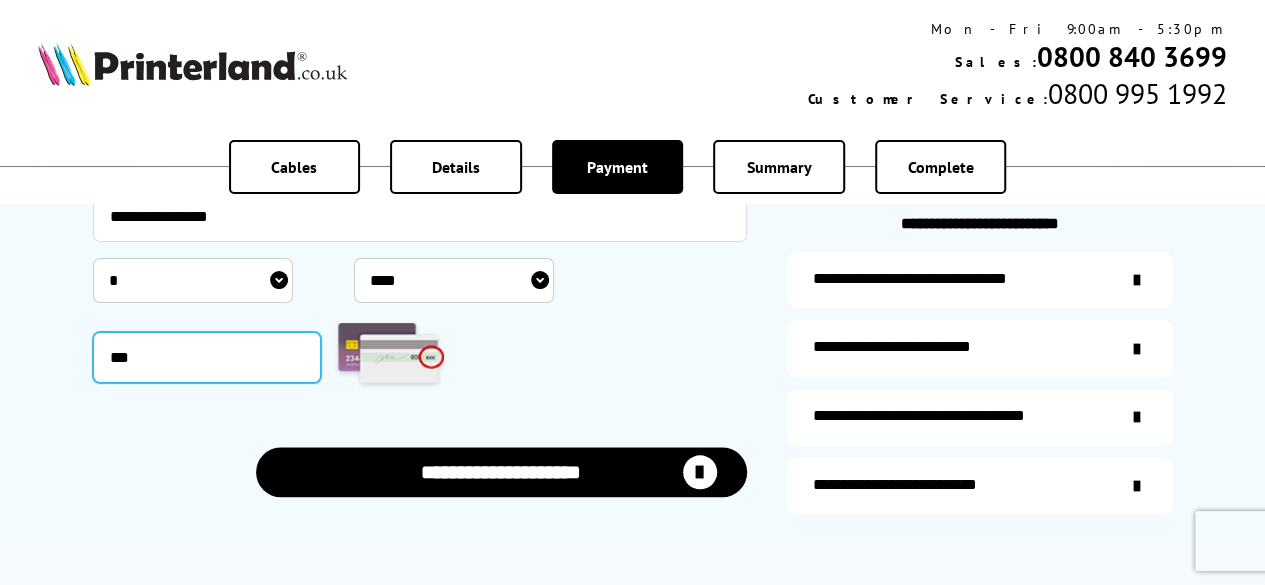 click on "***" at bounding box center (207, 357) 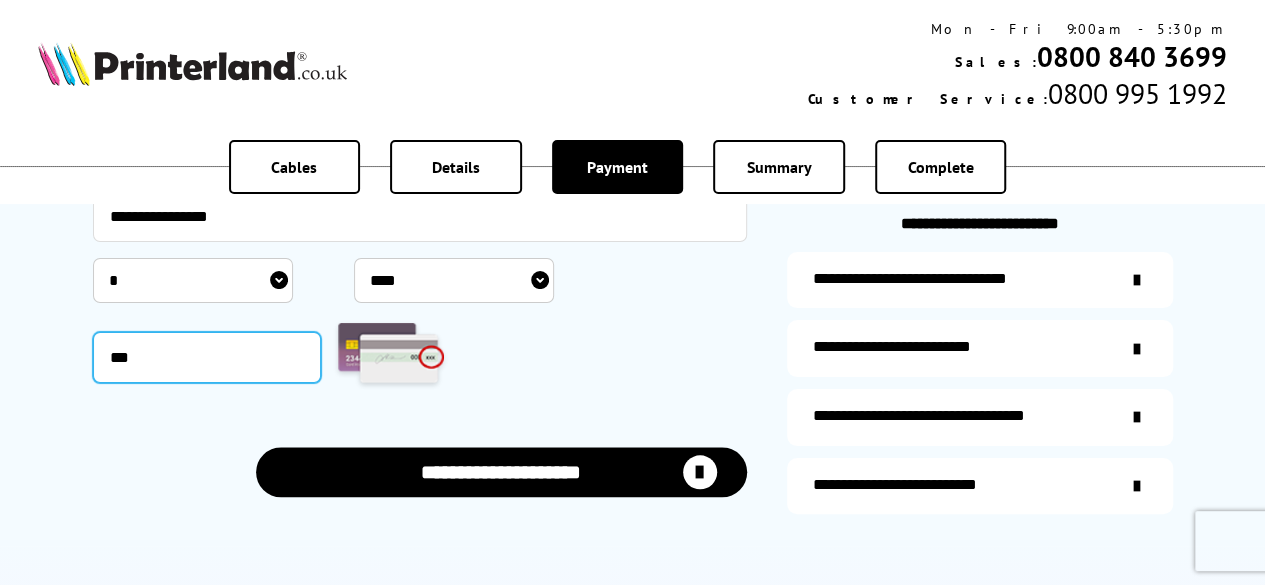 type on "***" 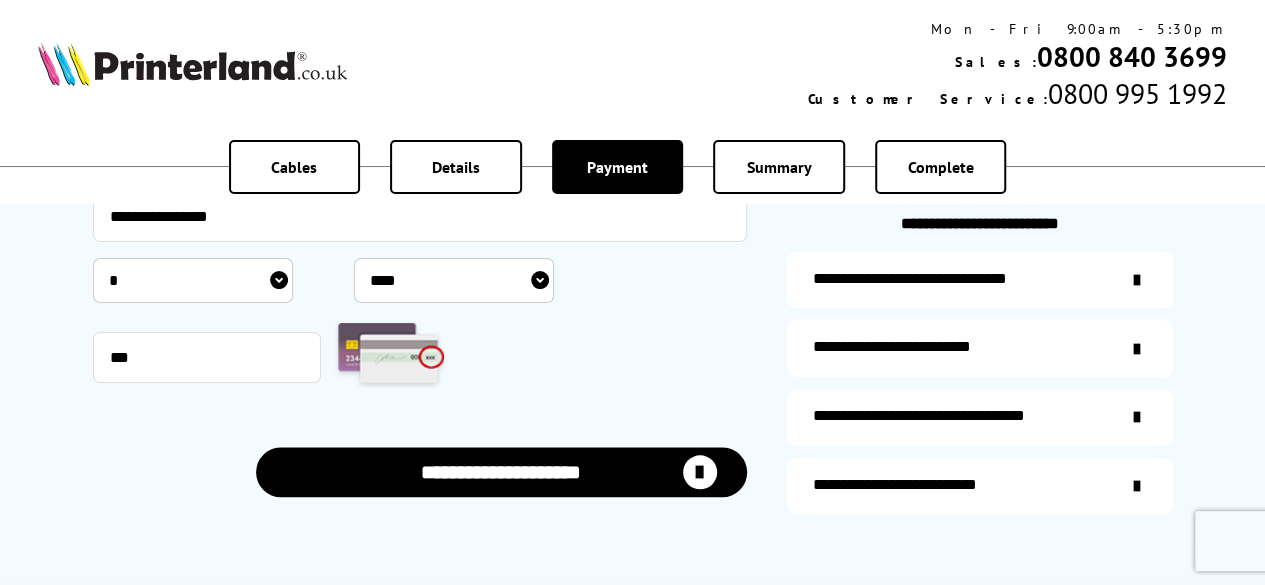 click on "**********" at bounding box center [501, 472] 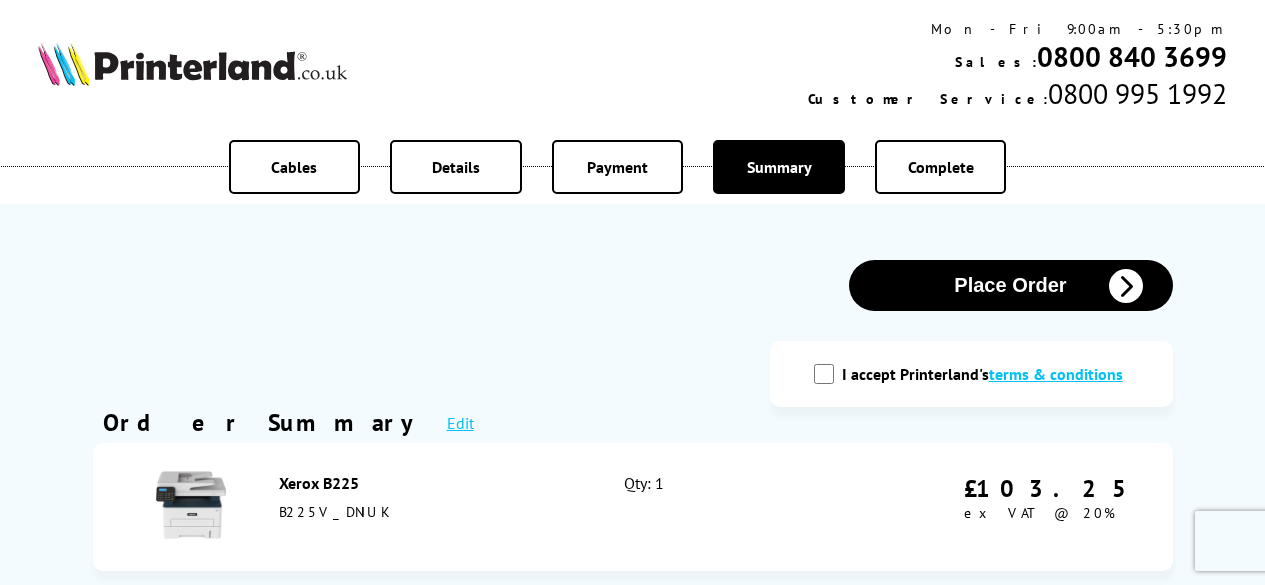 scroll, scrollTop: 0, scrollLeft: 0, axis: both 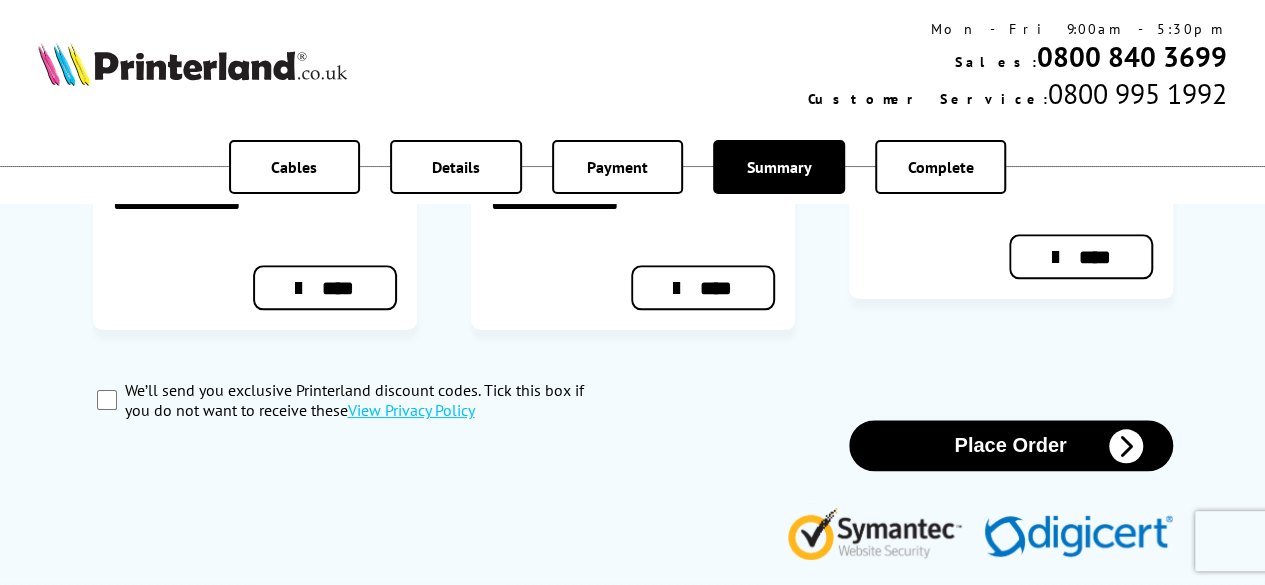 click on "Place Order" at bounding box center [1011, 445] 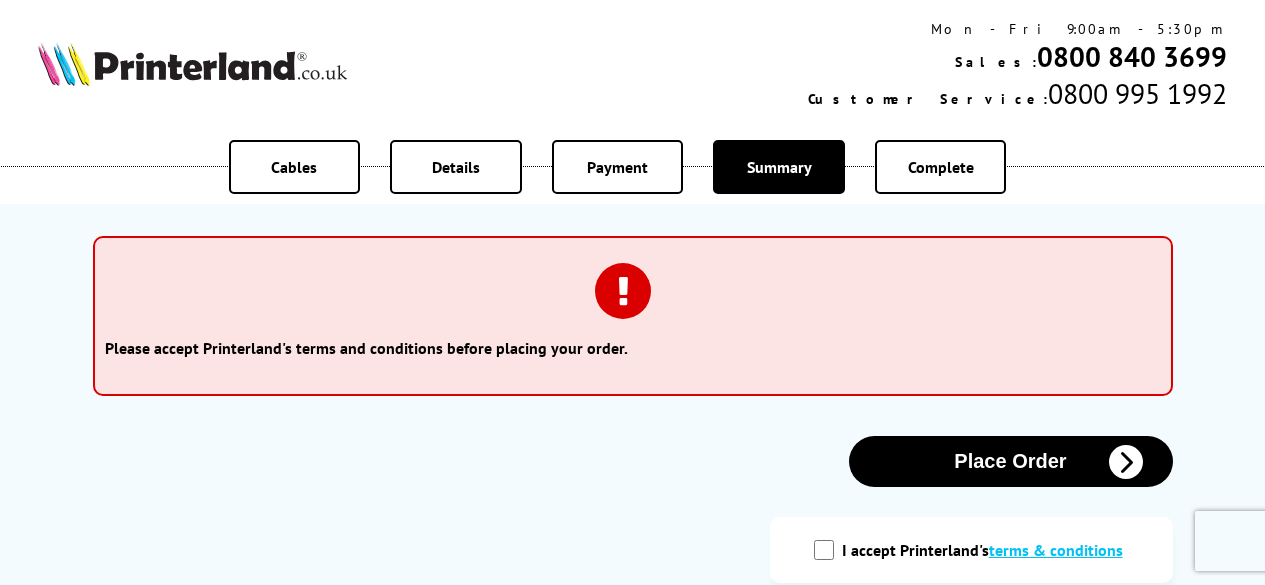 scroll, scrollTop: 0, scrollLeft: 0, axis: both 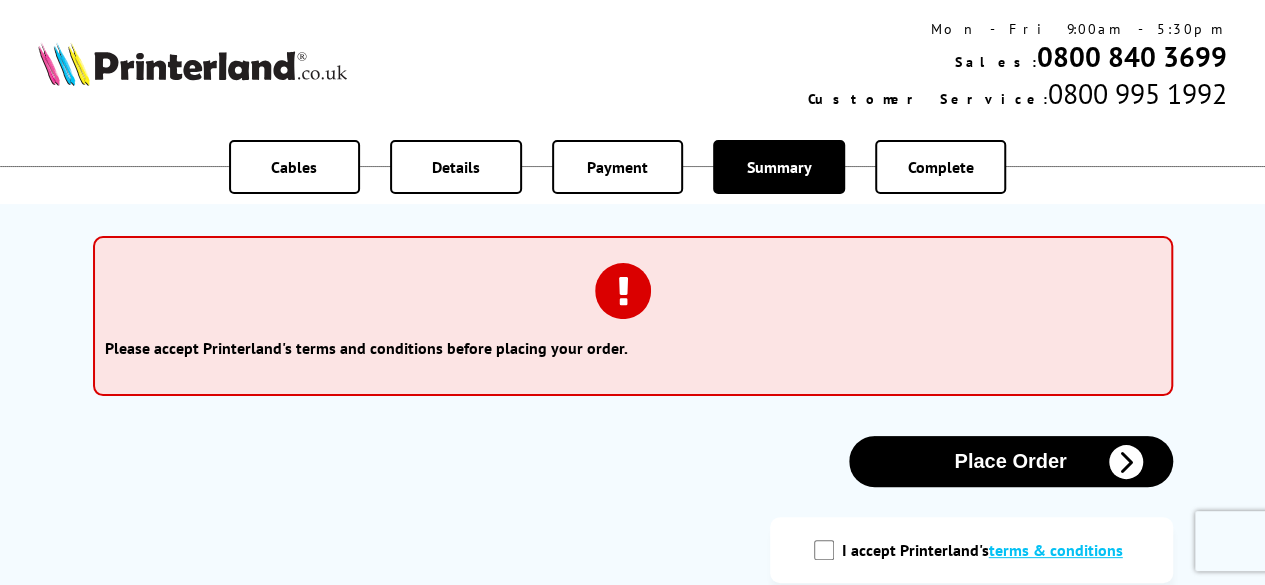click on "I accept Printerland's  terms & conditions" at bounding box center [824, 550] 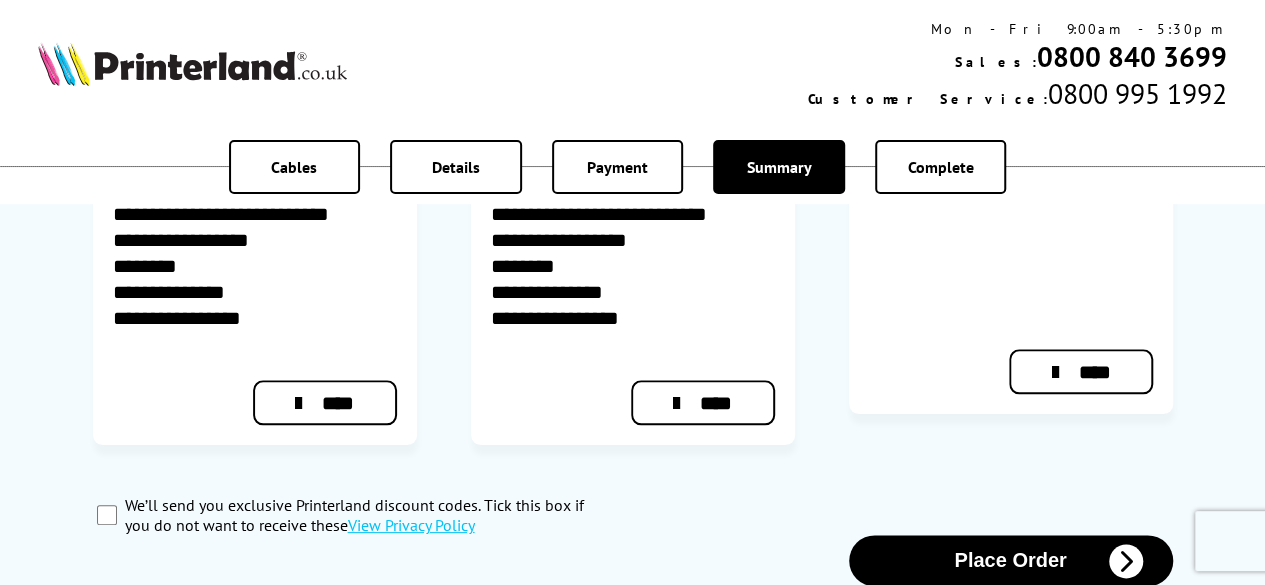 scroll, scrollTop: 1143, scrollLeft: 0, axis: vertical 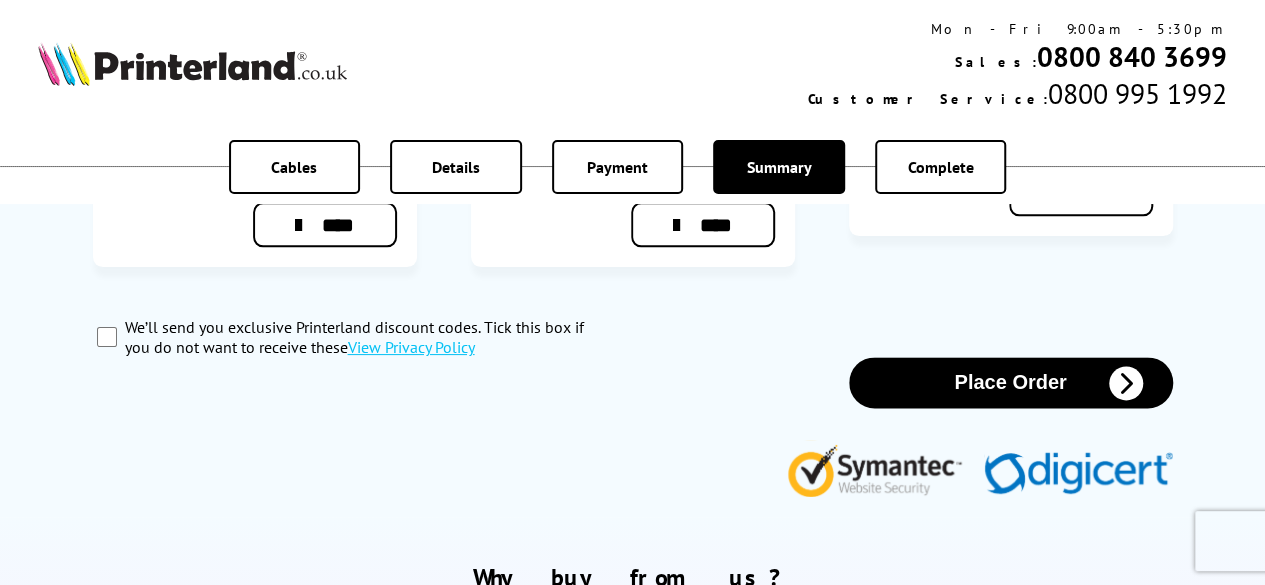 click on "Place Order" at bounding box center [1011, 382] 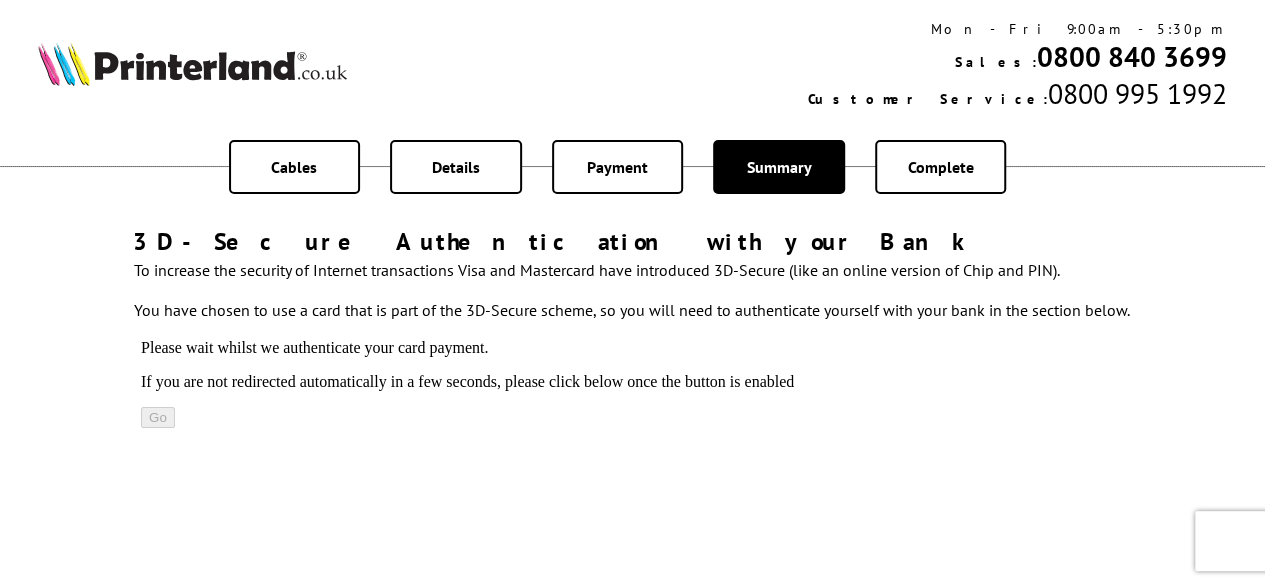 scroll, scrollTop: 0, scrollLeft: 0, axis: both 